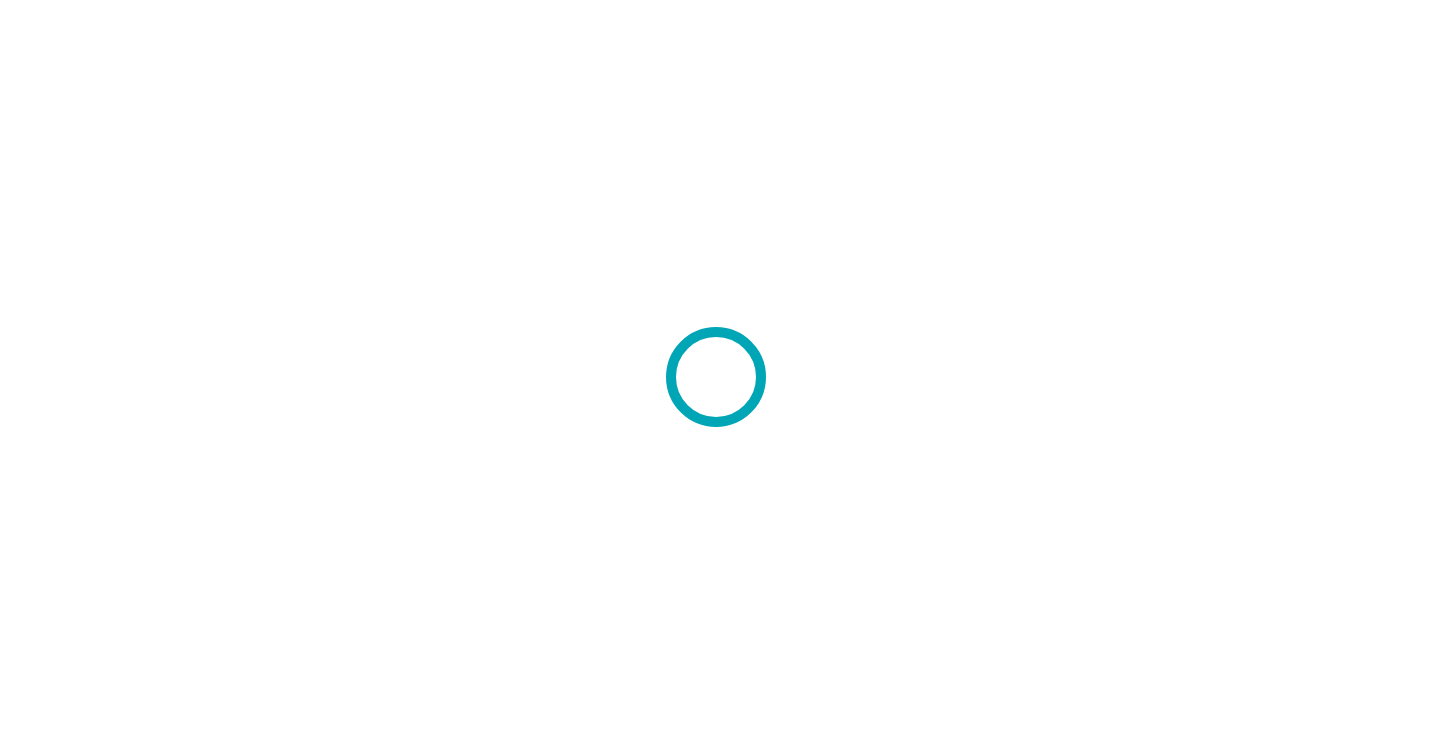 scroll, scrollTop: 0, scrollLeft: 0, axis: both 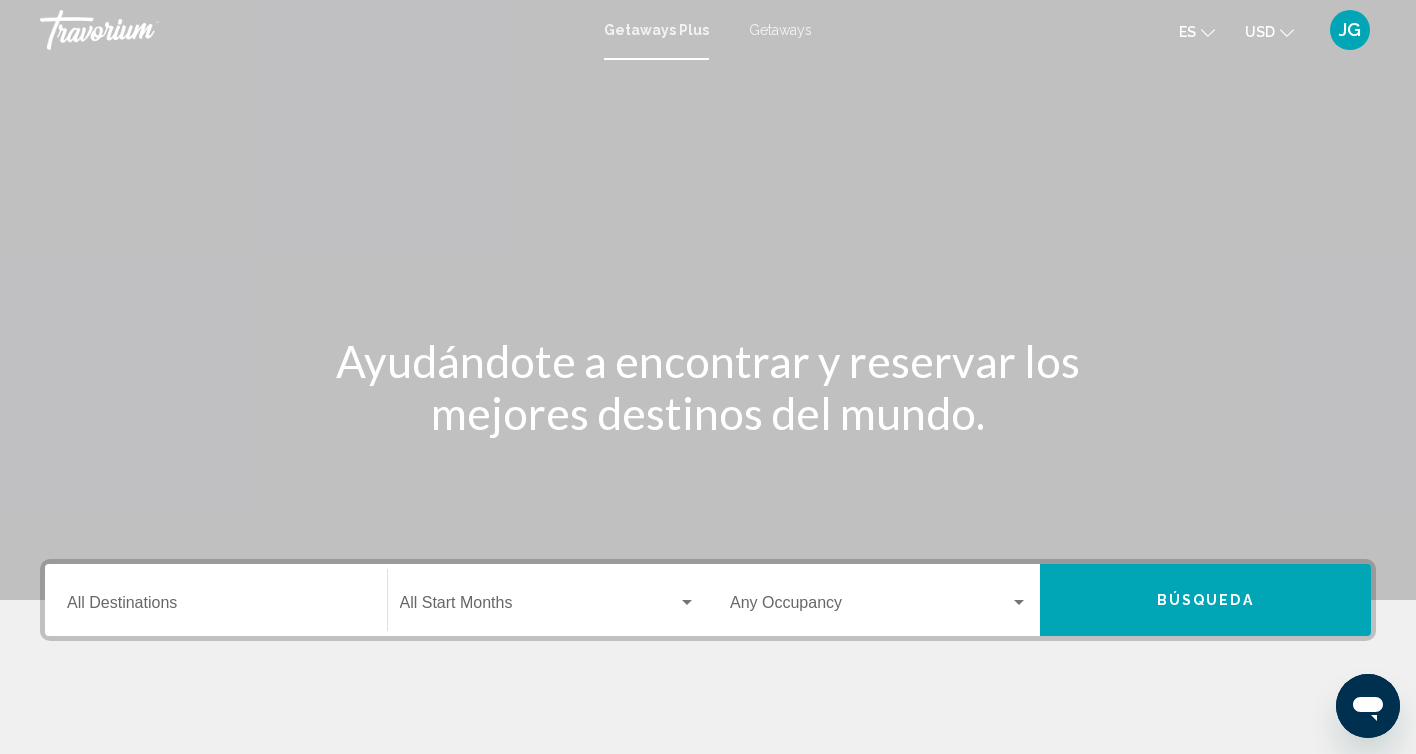 click on "Destination All Destinations" at bounding box center (216, 600) 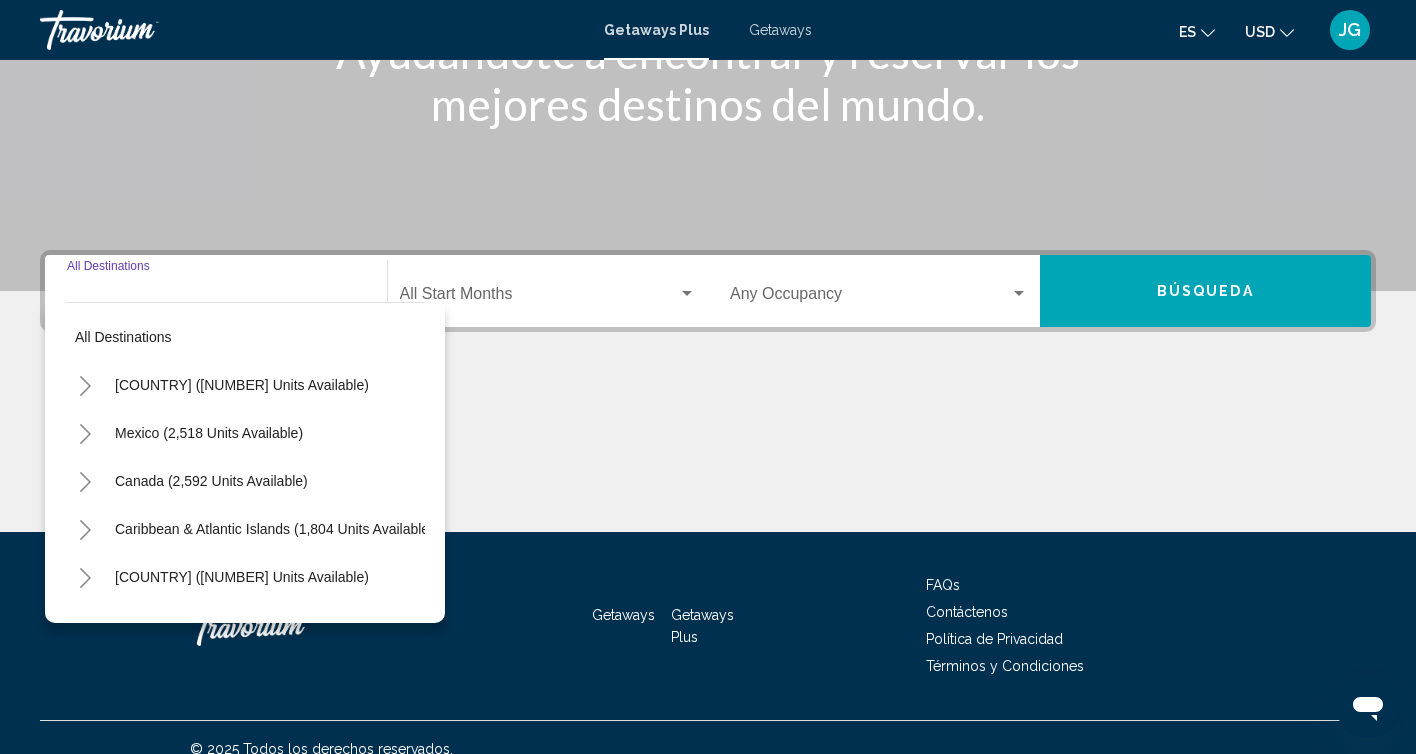 scroll, scrollTop: 332, scrollLeft: 0, axis: vertical 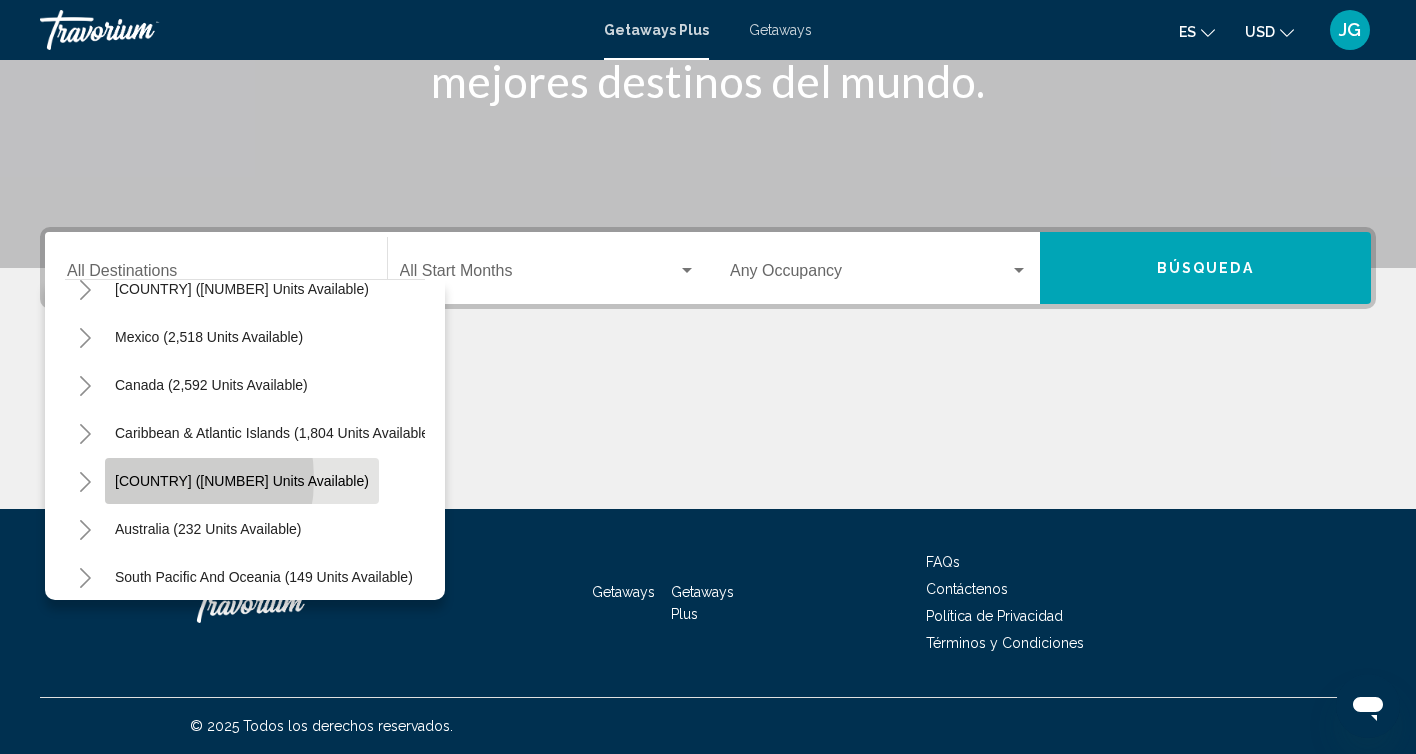 click on "[COUNTRY] ([NUMBER] units available)" 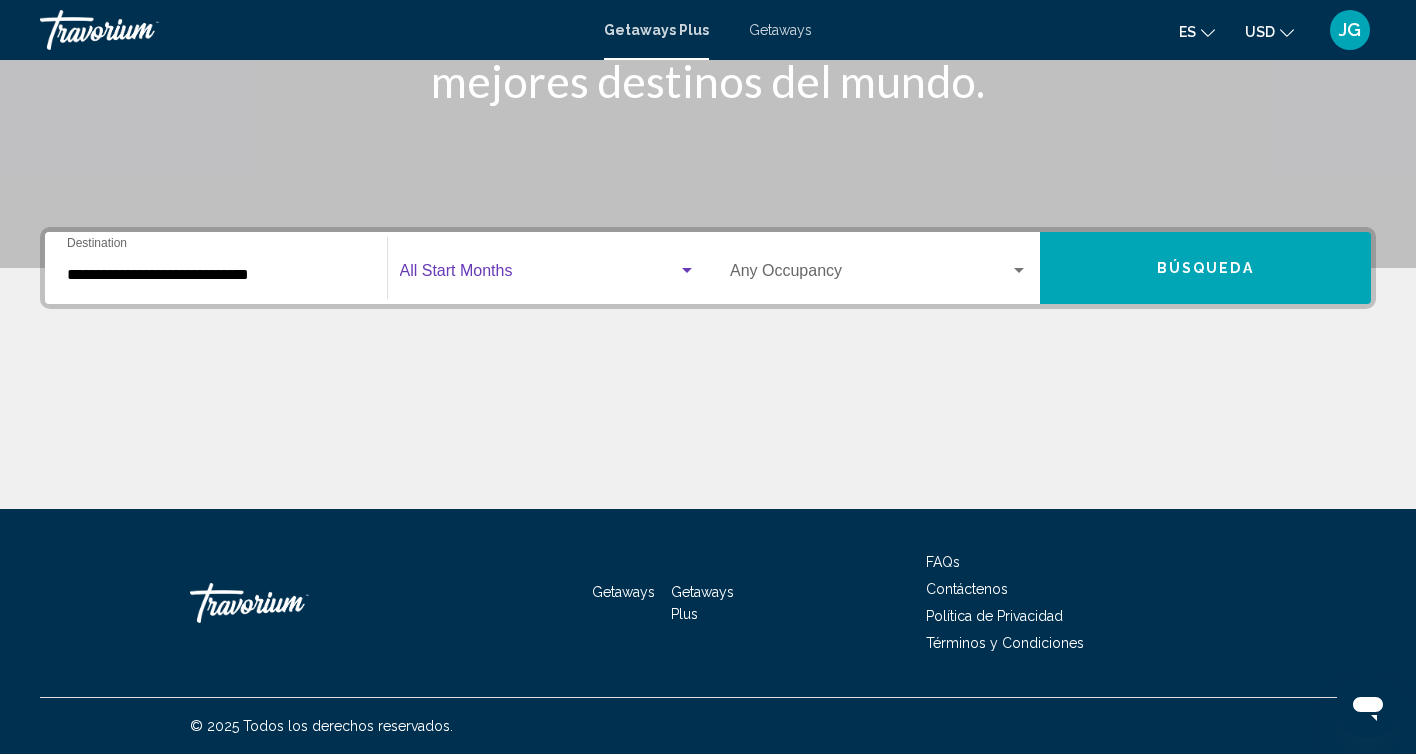 click at bounding box center (539, 275) 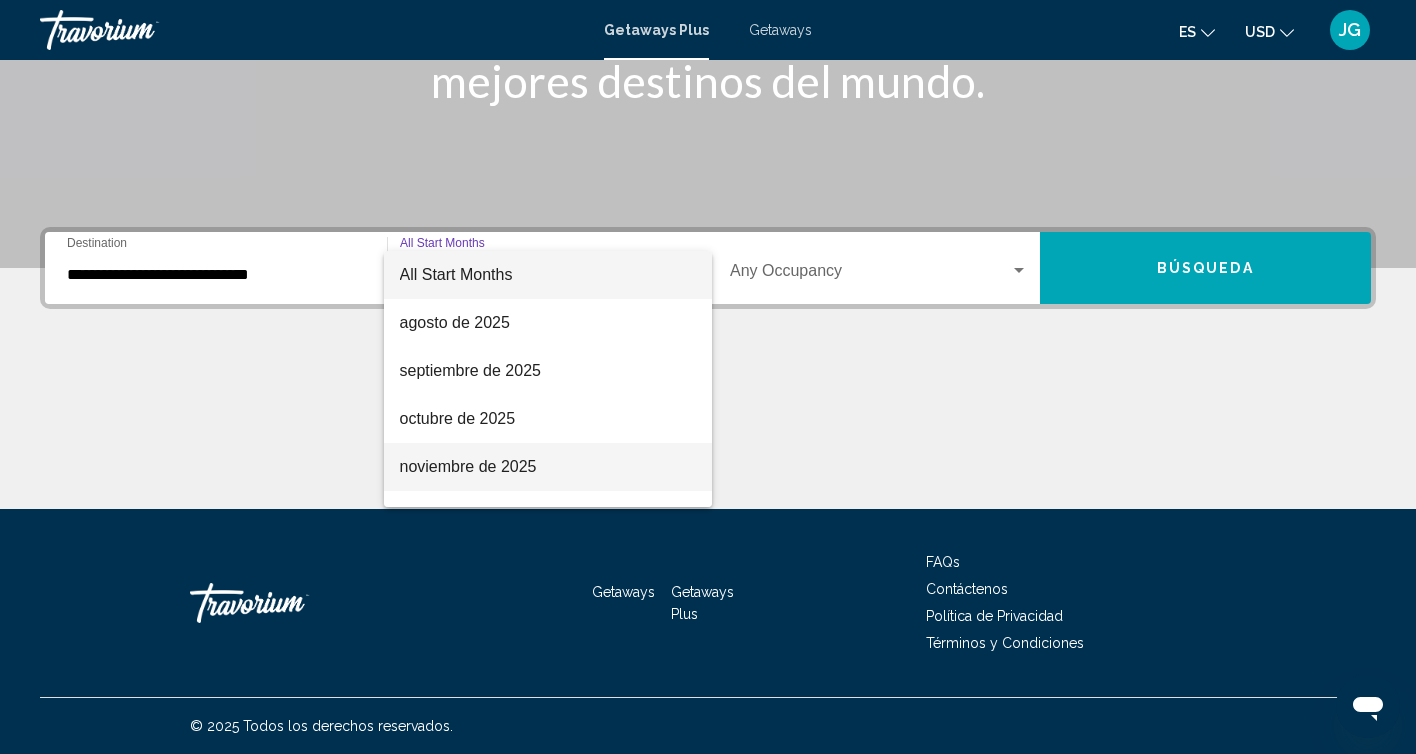 click on "noviembre de 2025" at bounding box center [548, 467] 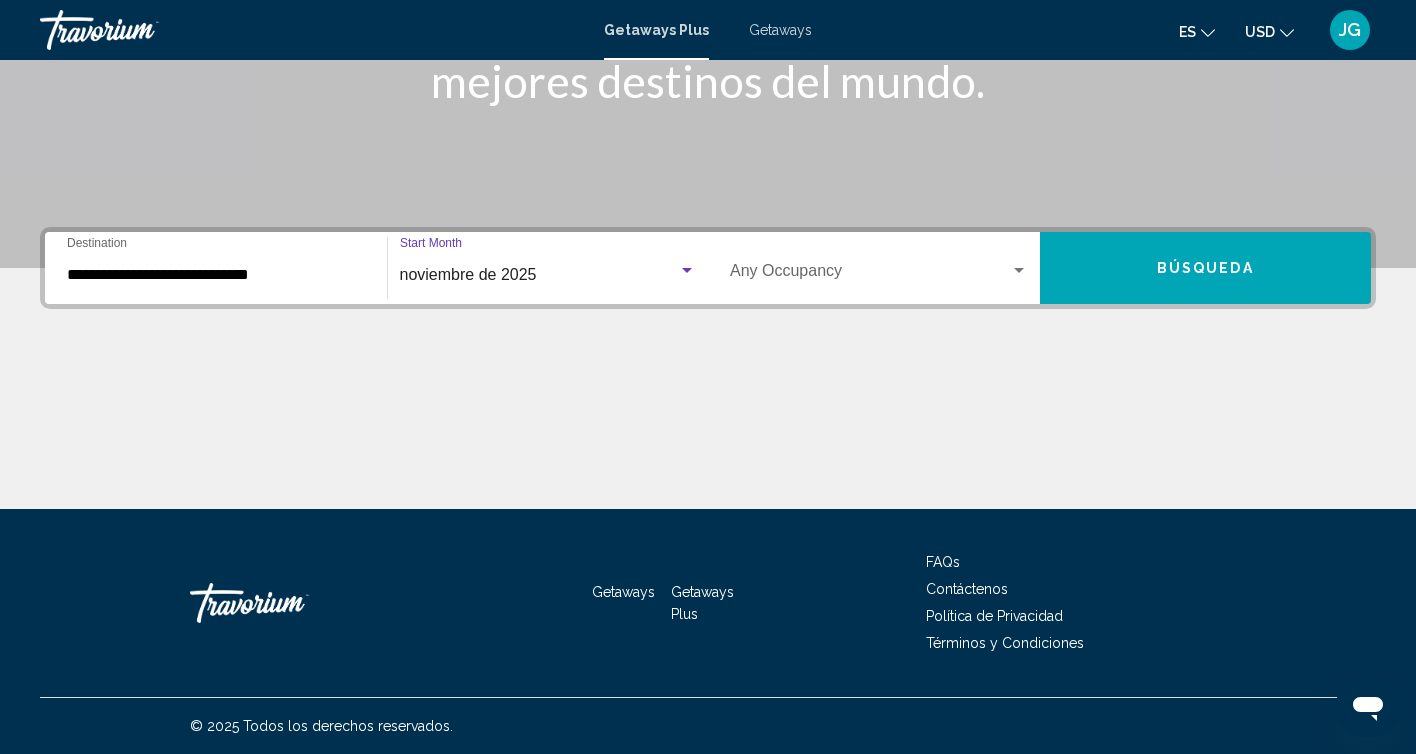 click on "noviembre de 2025" at bounding box center [539, 275] 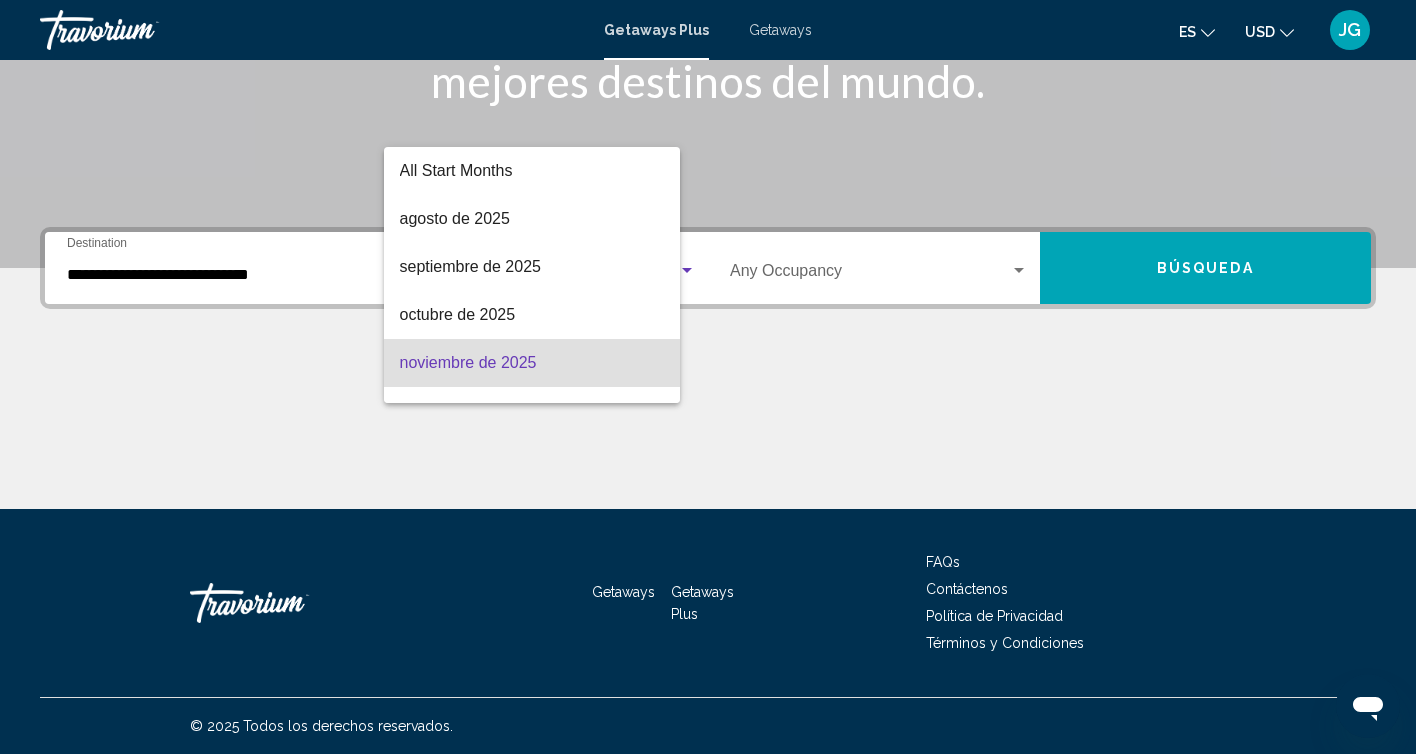 scroll, scrollTop: 88, scrollLeft: 0, axis: vertical 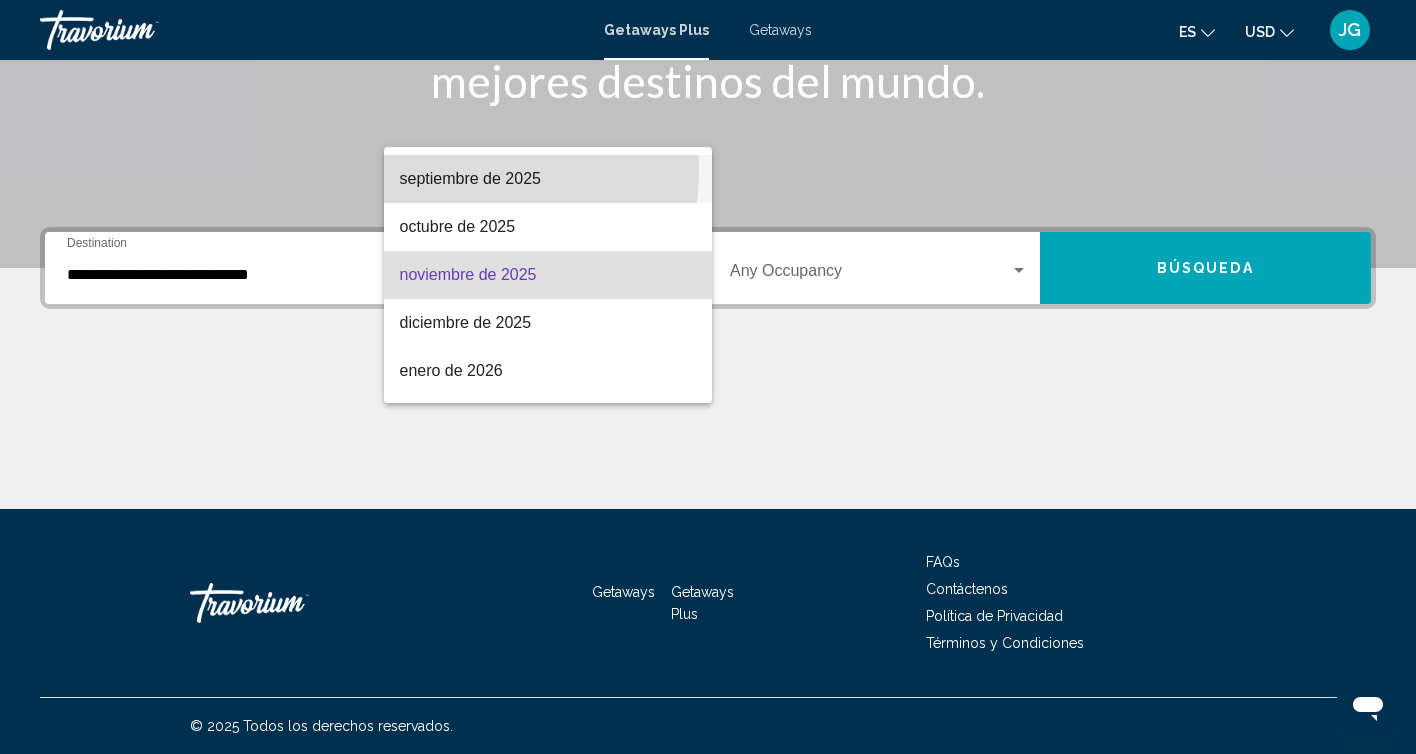 click on "septiembre de 2025" at bounding box center (548, 179) 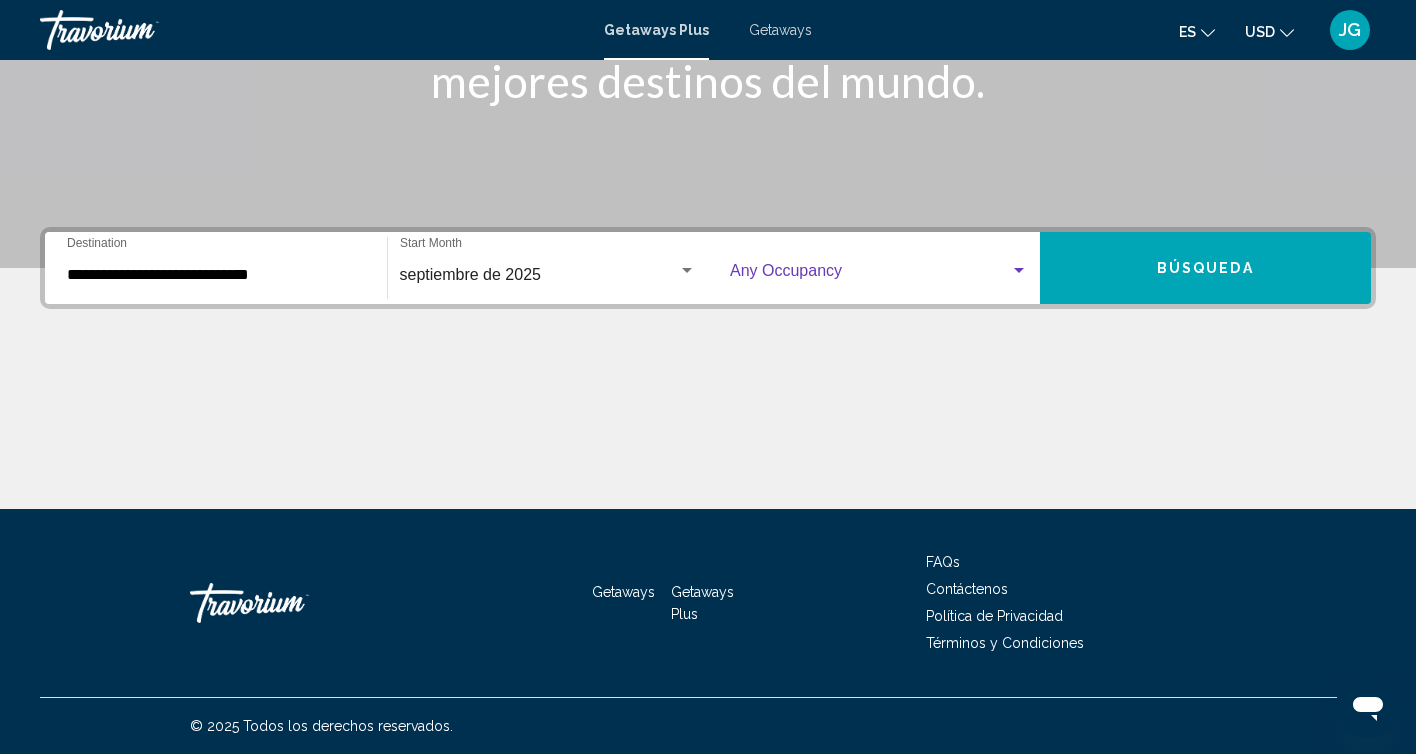 click at bounding box center [870, 275] 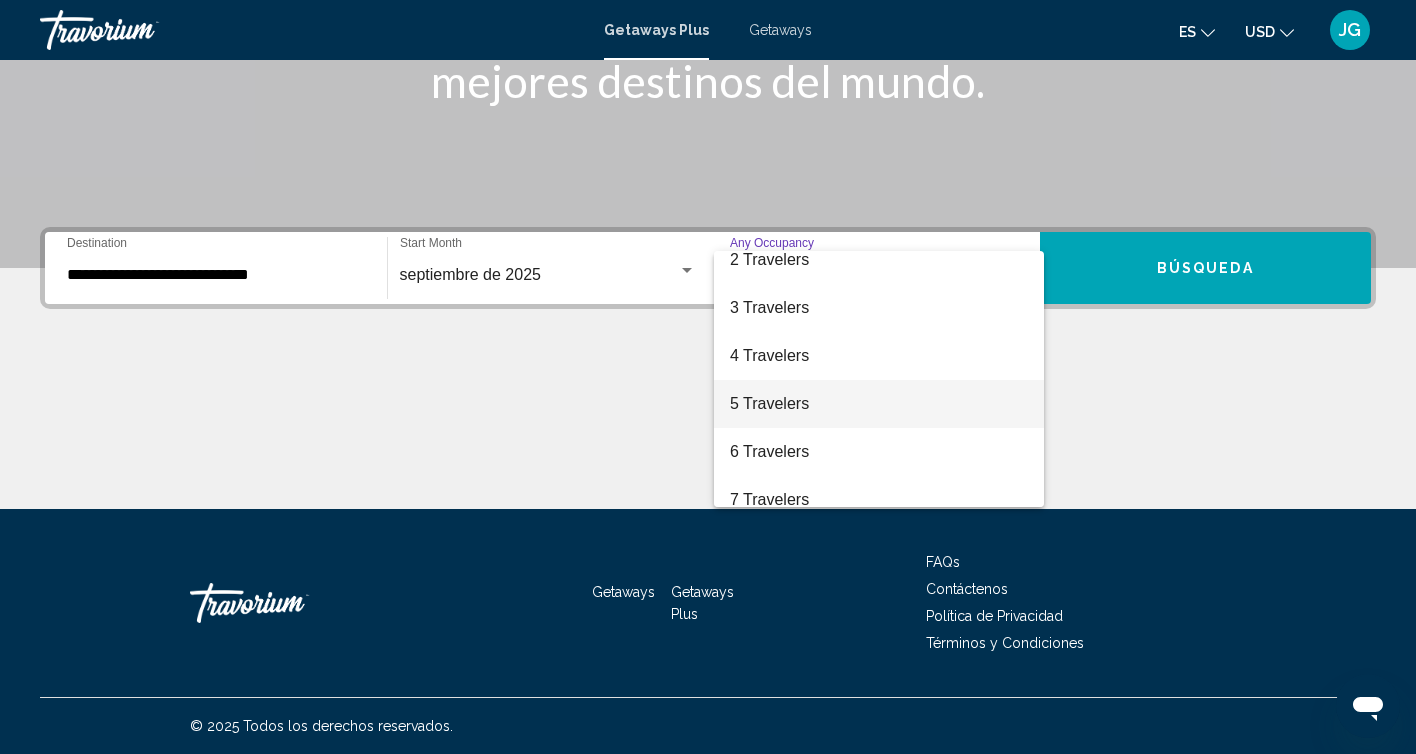 scroll, scrollTop: 69, scrollLeft: 0, axis: vertical 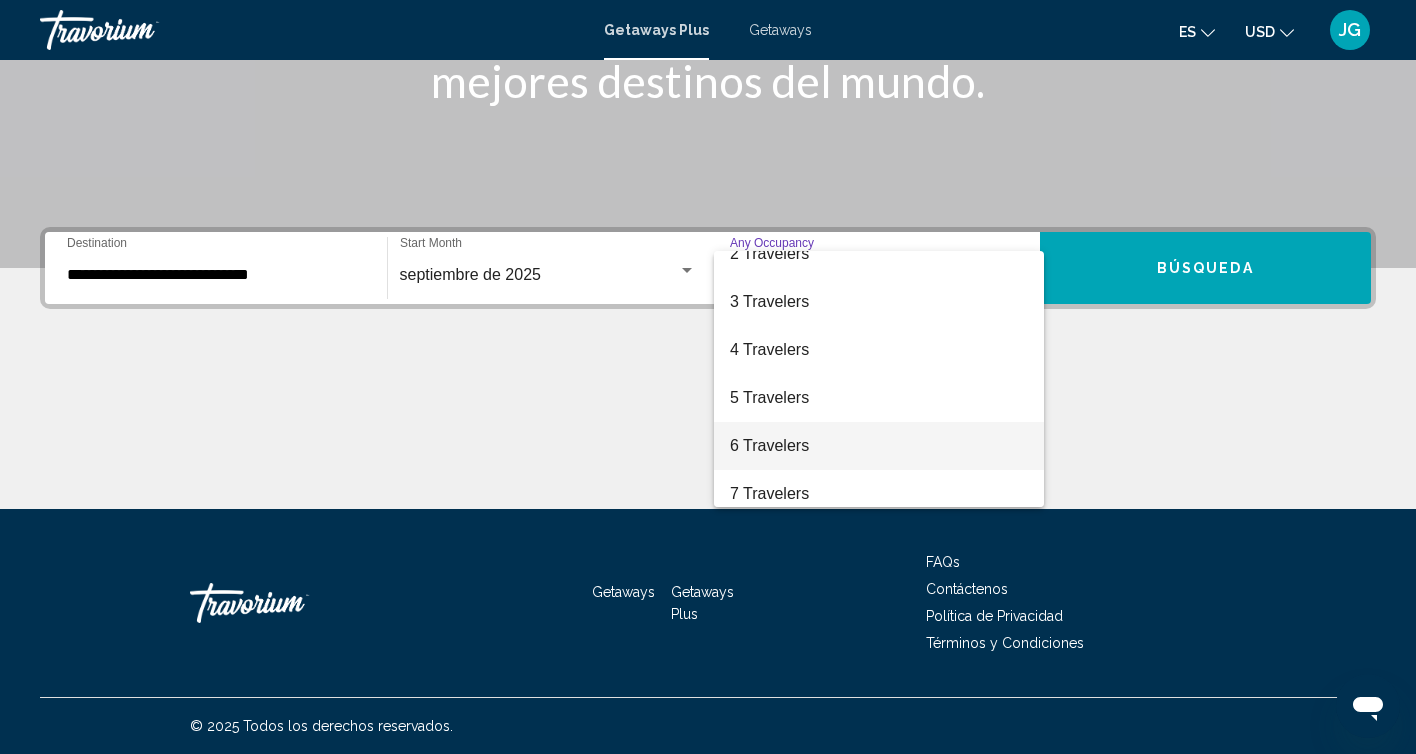 click on "6 Travelers" at bounding box center [879, 446] 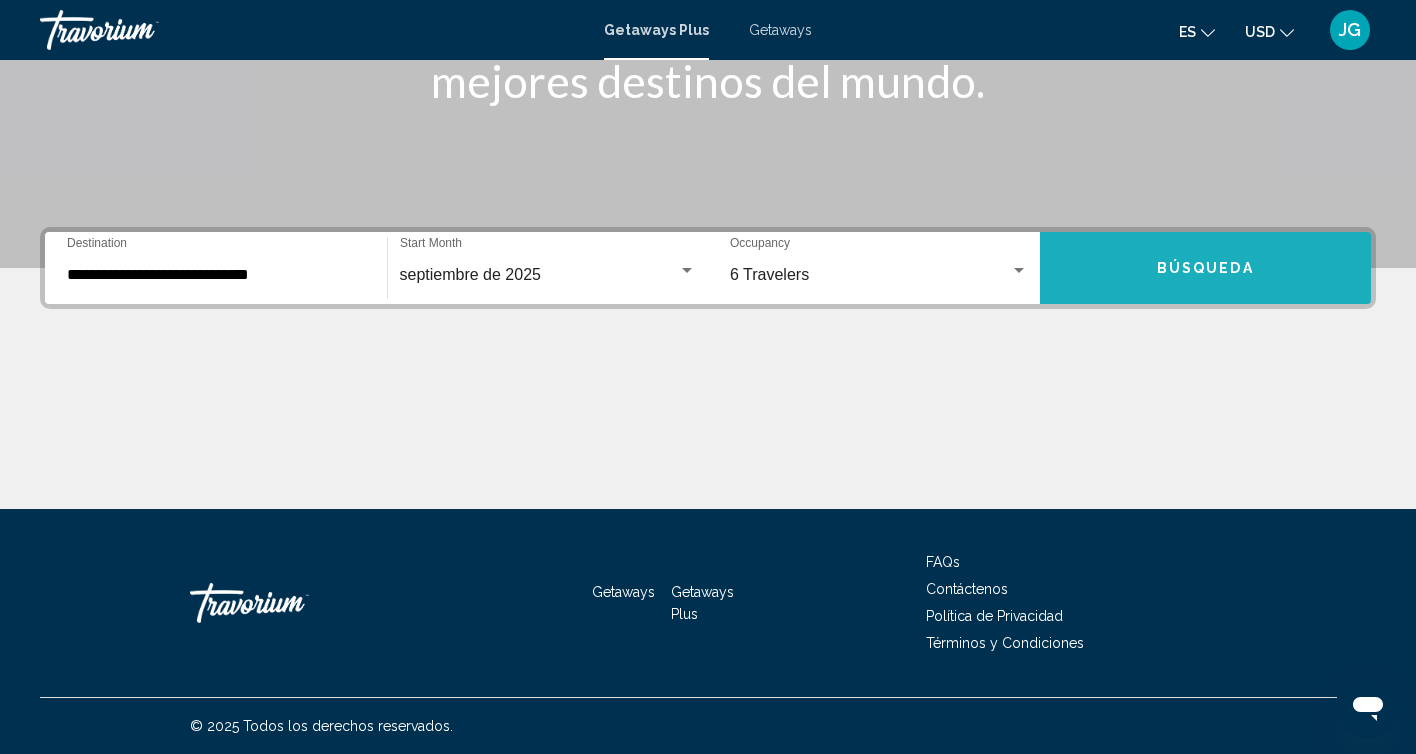 click on "Búsqueda" at bounding box center [1205, 269] 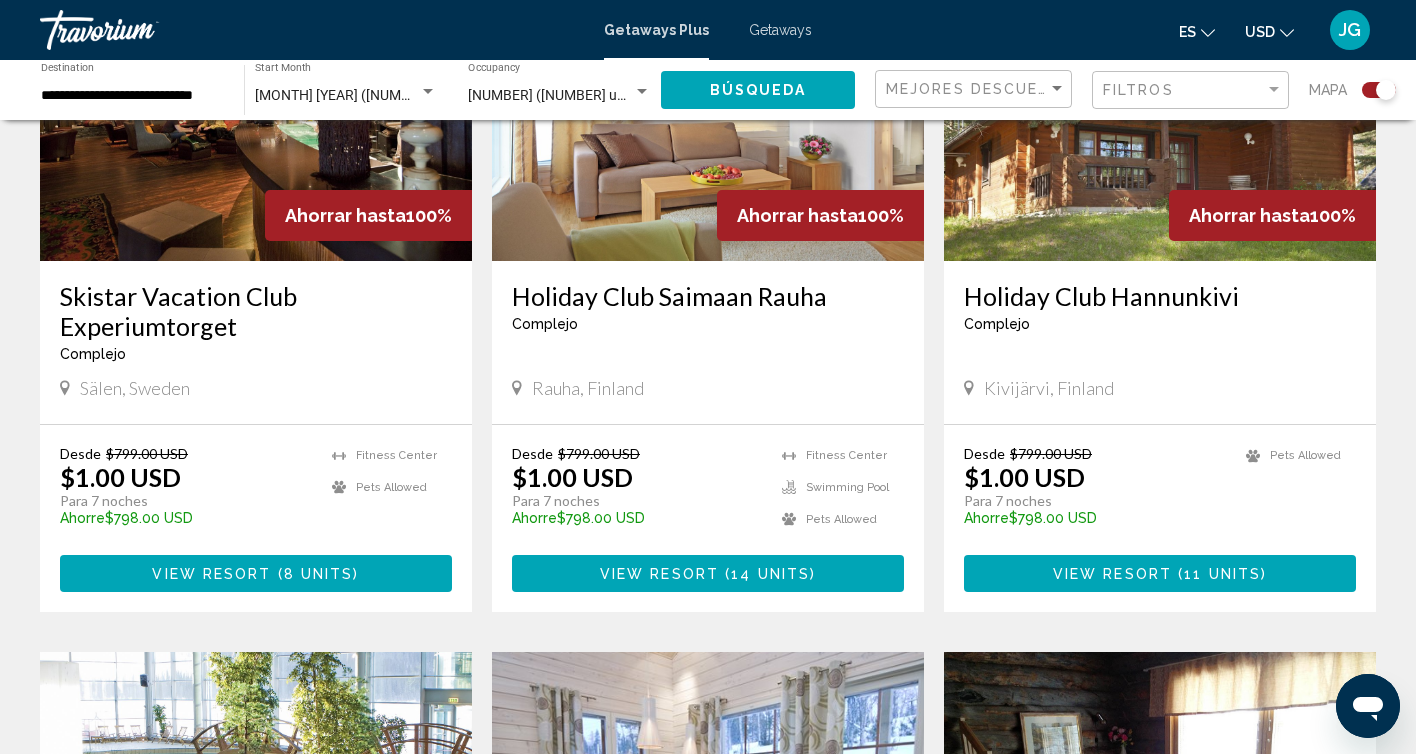 scroll, scrollTop: 884, scrollLeft: 0, axis: vertical 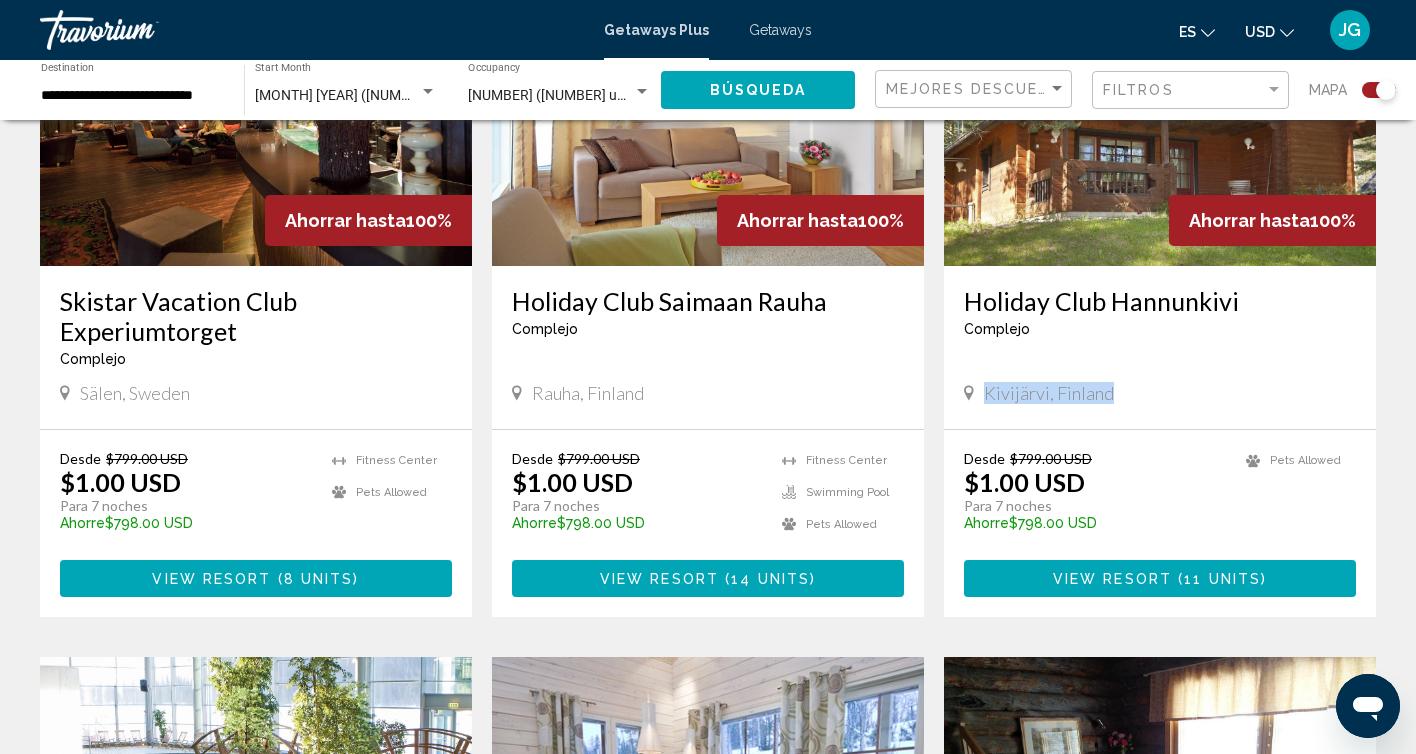 drag, startPoint x: 977, startPoint y: 394, endPoint x: 1119, endPoint y: 406, distance: 142.50613 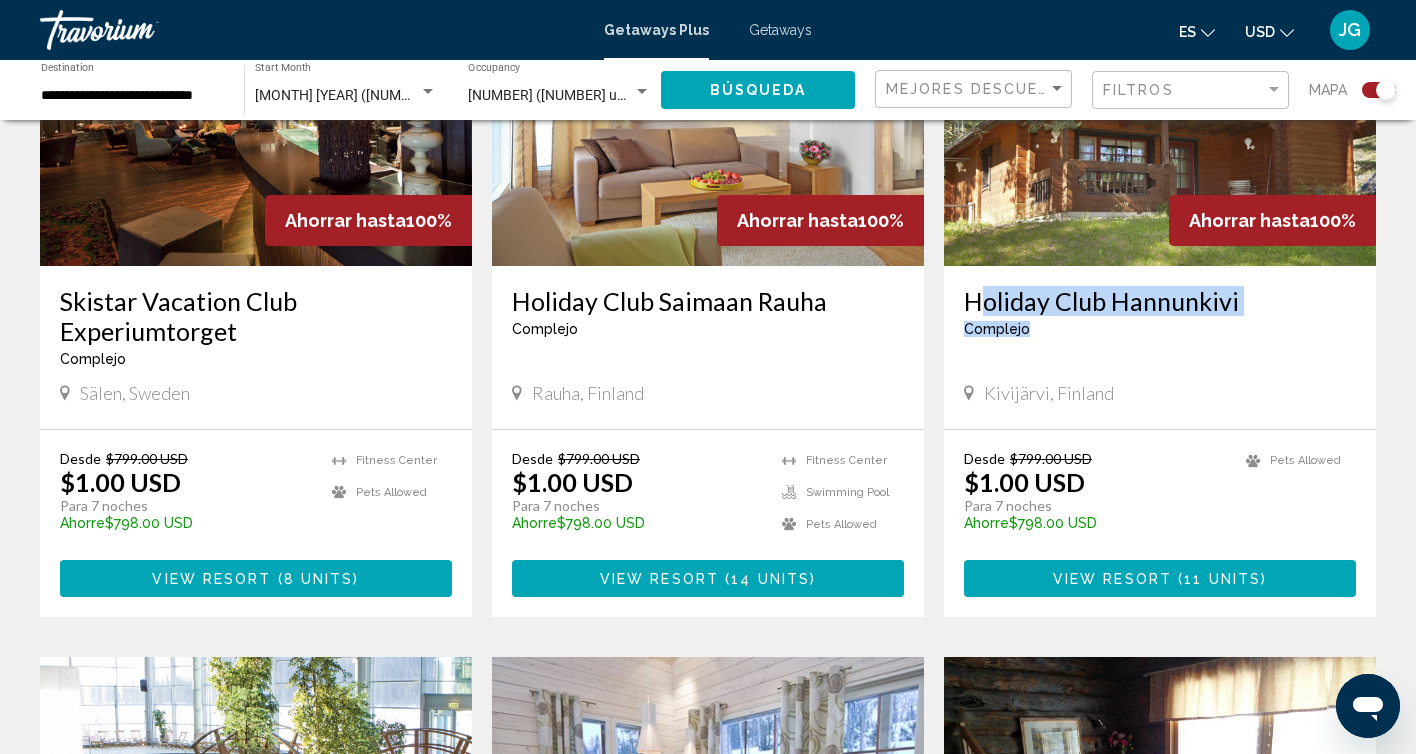 drag, startPoint x: 961, startPoint y: 284, endPoint x: 1083, endPoint y: 344, distance: 135.95587 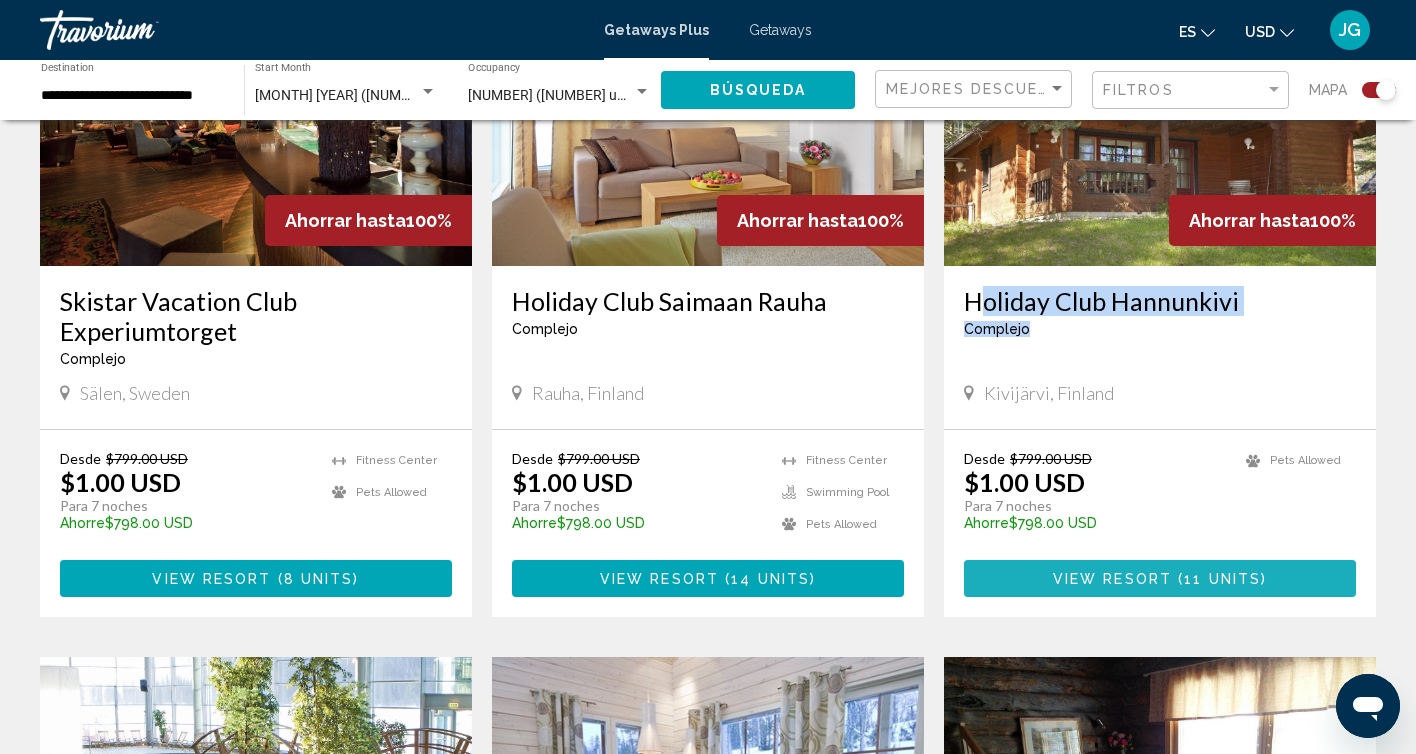 click on "View Resort" at bounding box center (1112, 579) 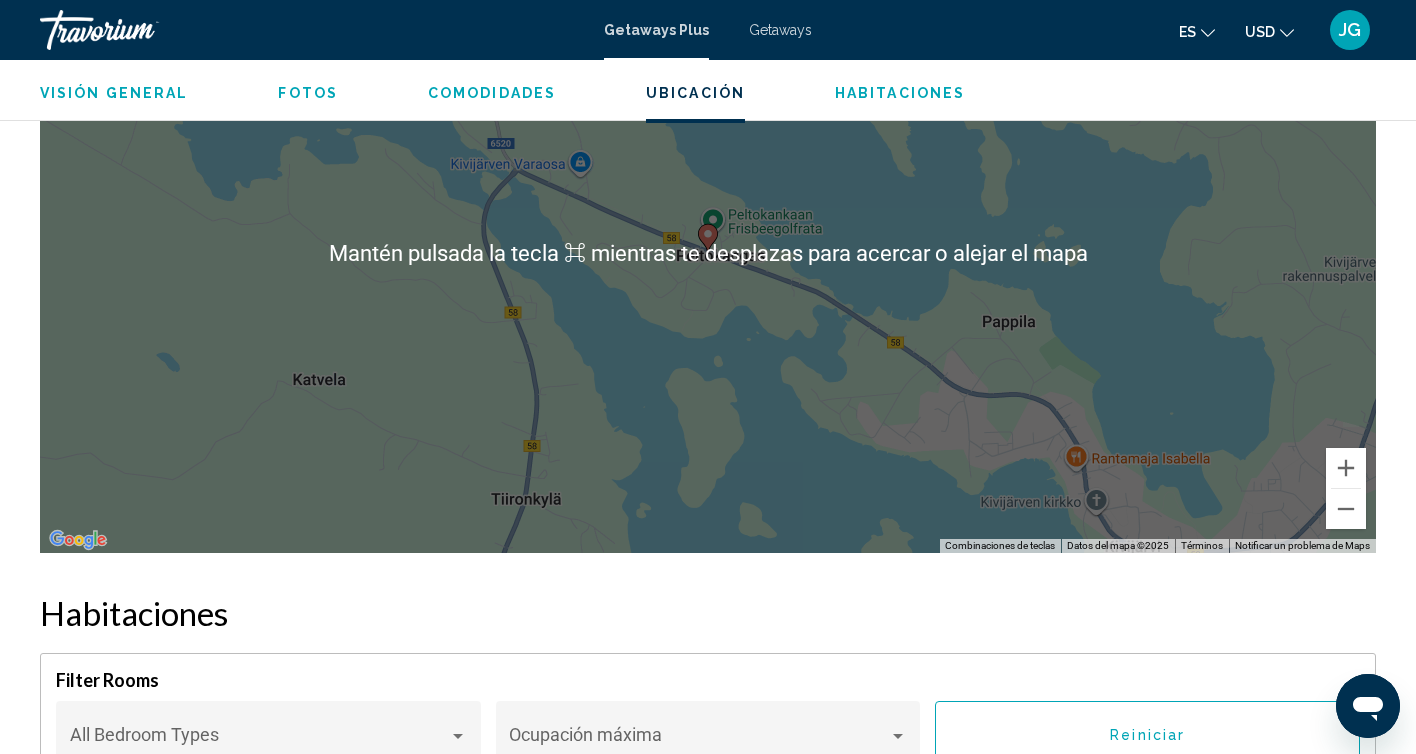 scroll, scrollTop: 2558, scrollLeft: 0, axis: vertical 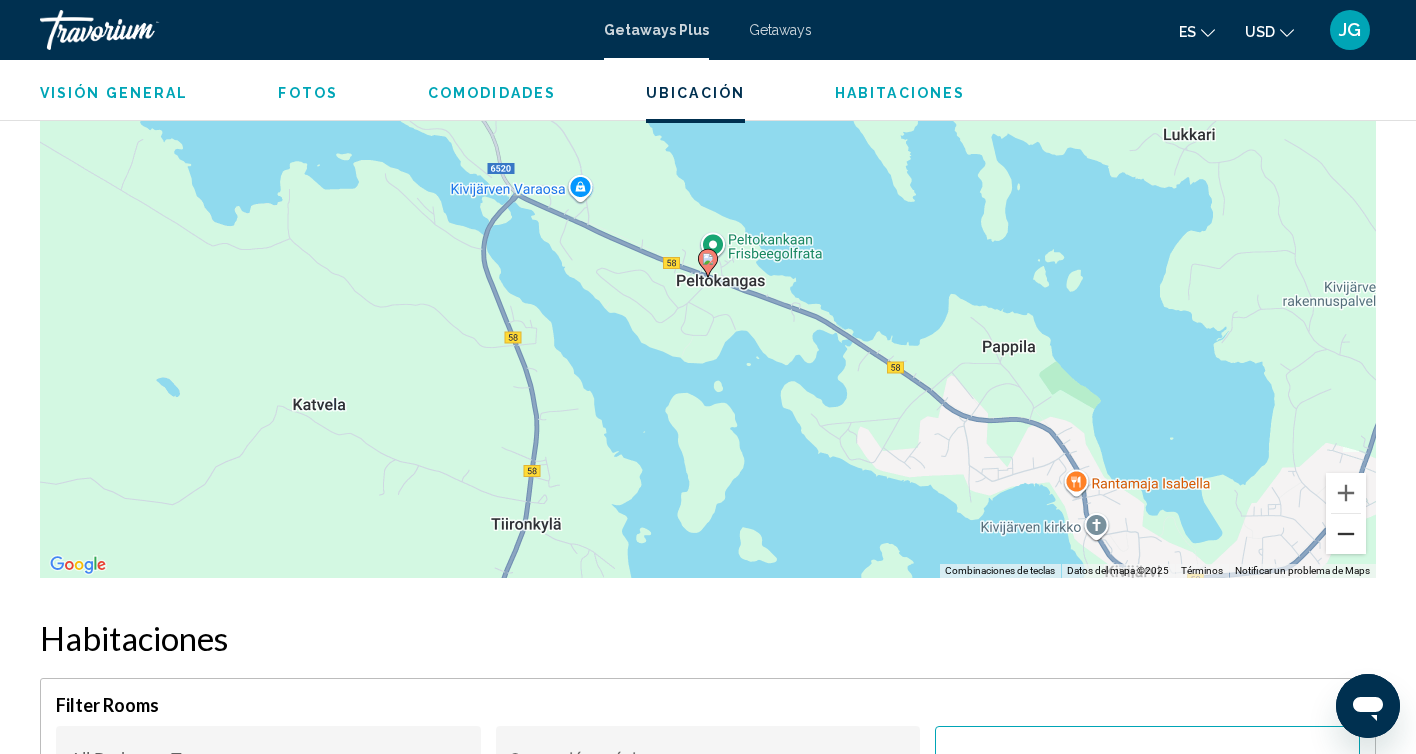 click at bounding box center [1346, 534] 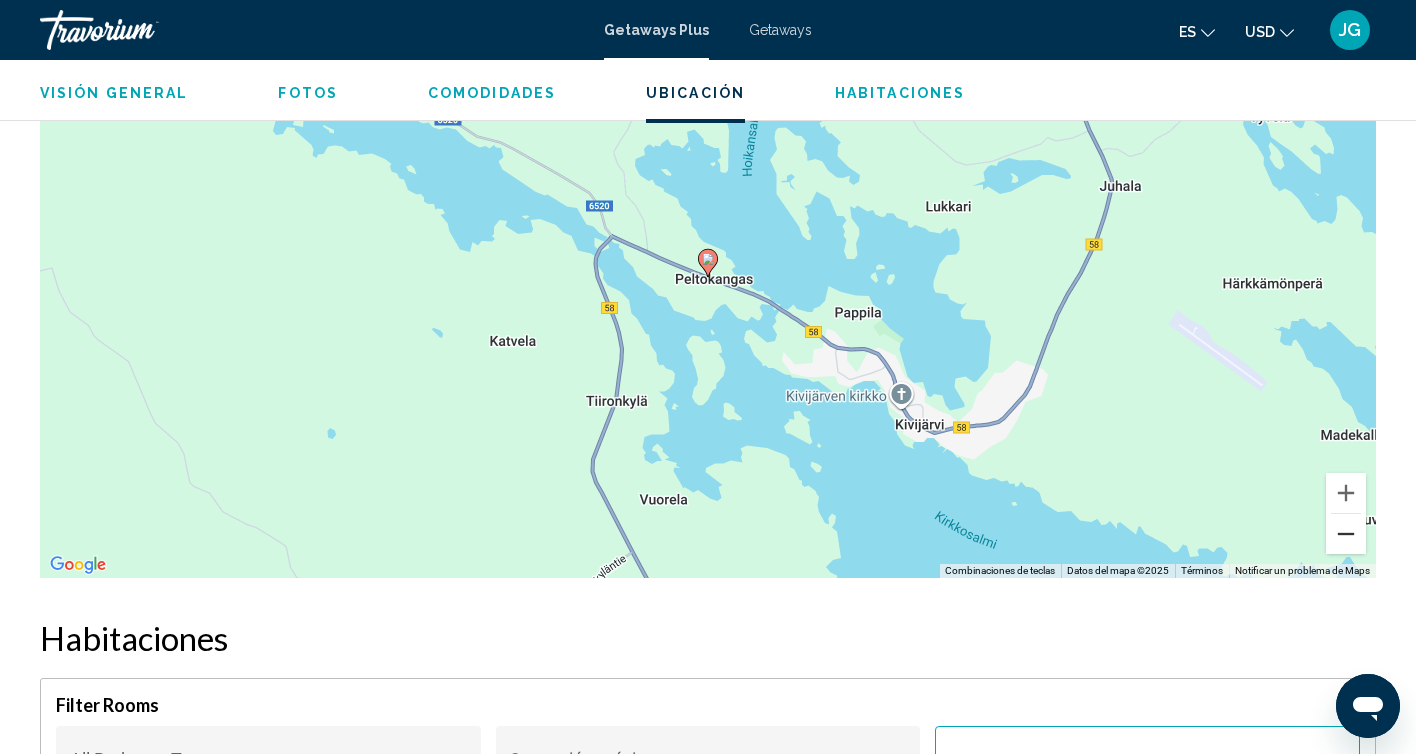 click at bounding box center (1346, 534) 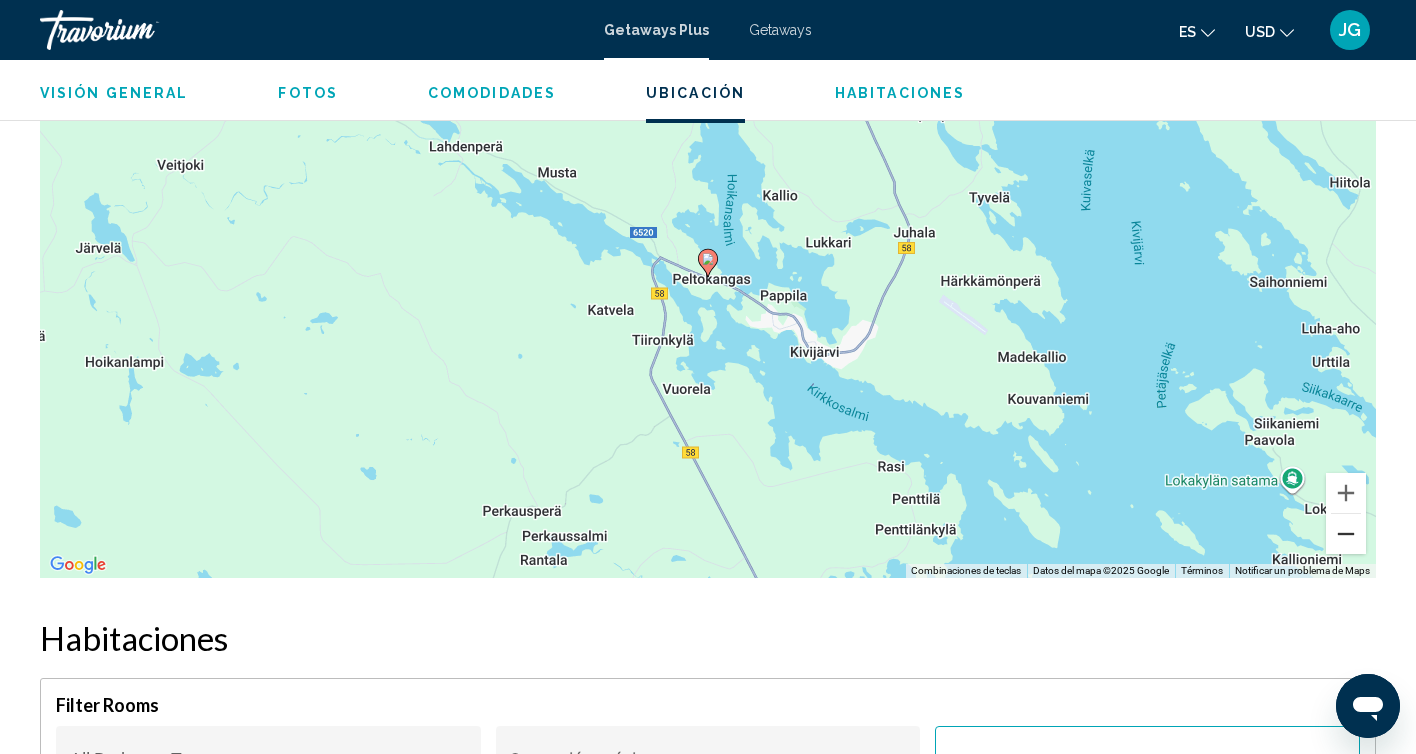 click at bounding box center (1346, 534) 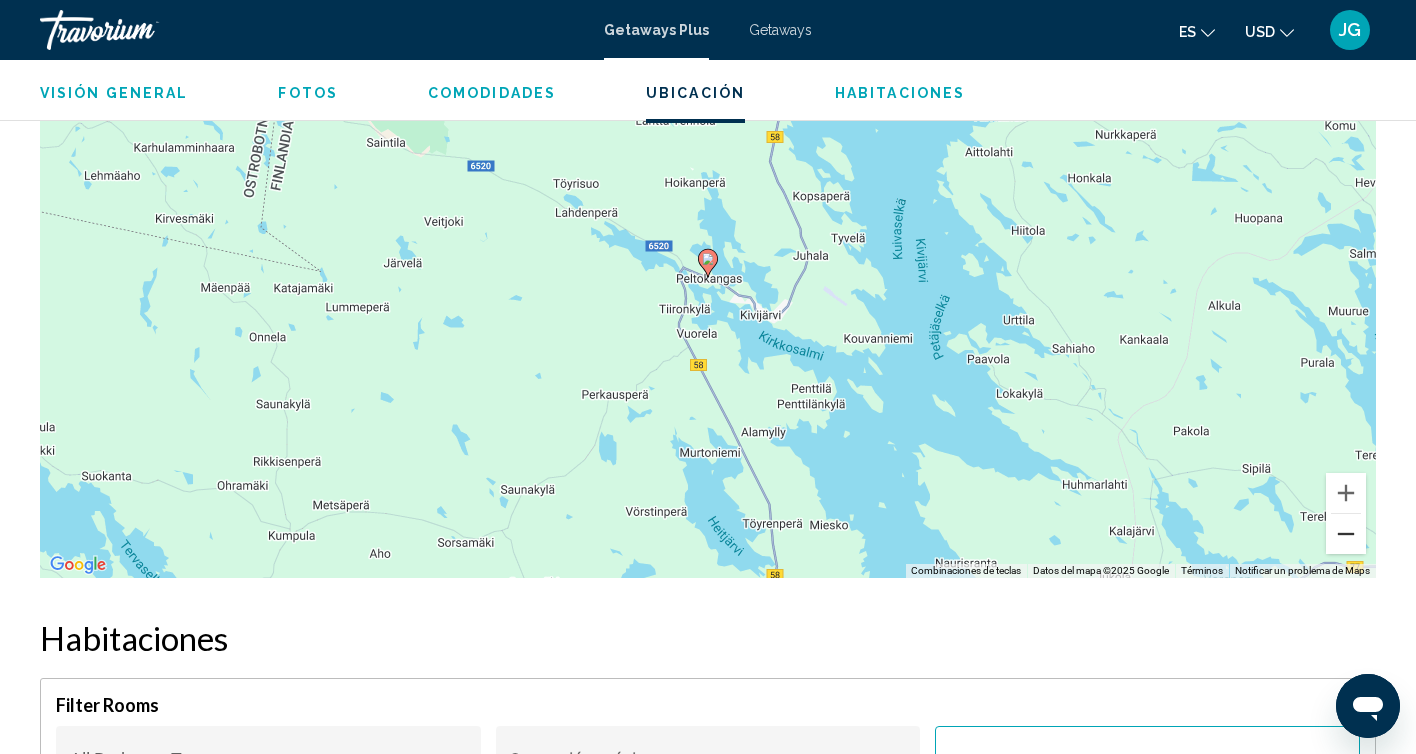 click at bounding box center [1346, 534] 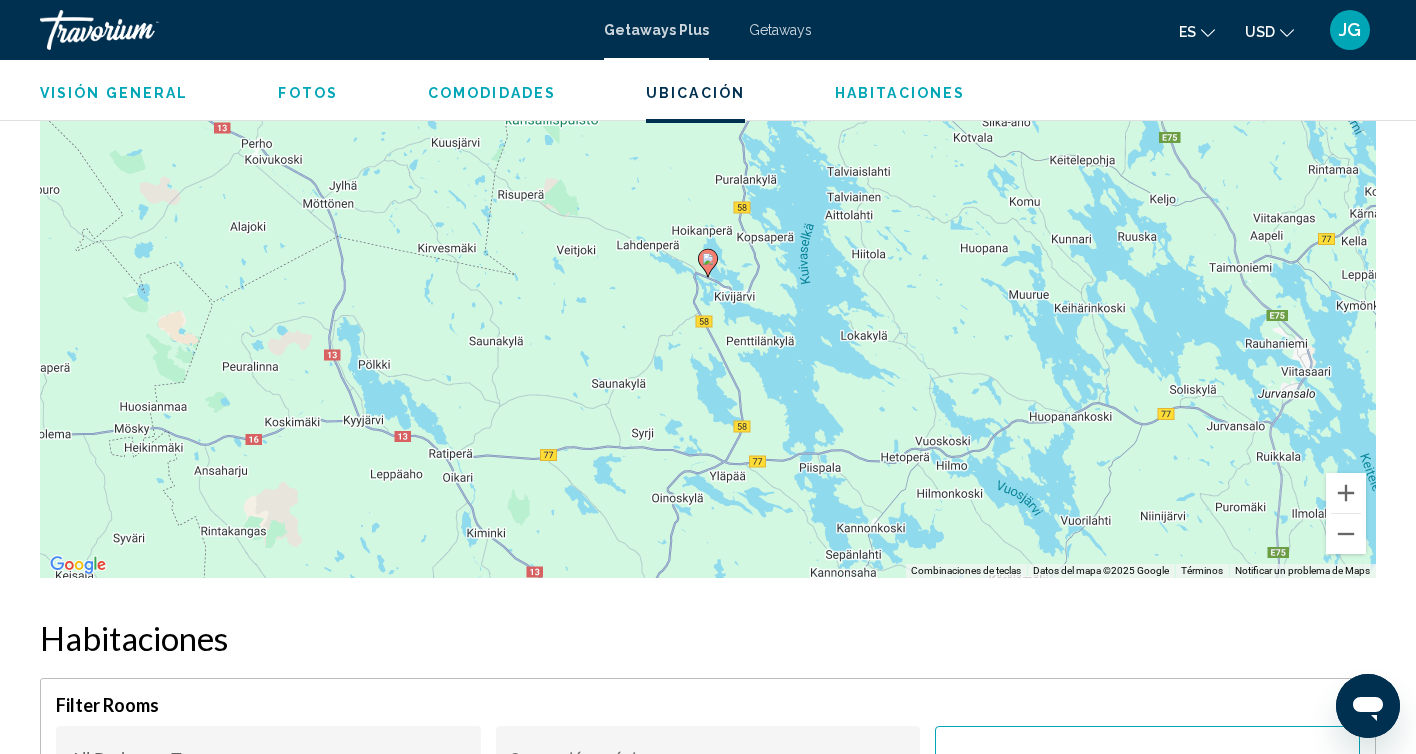 click 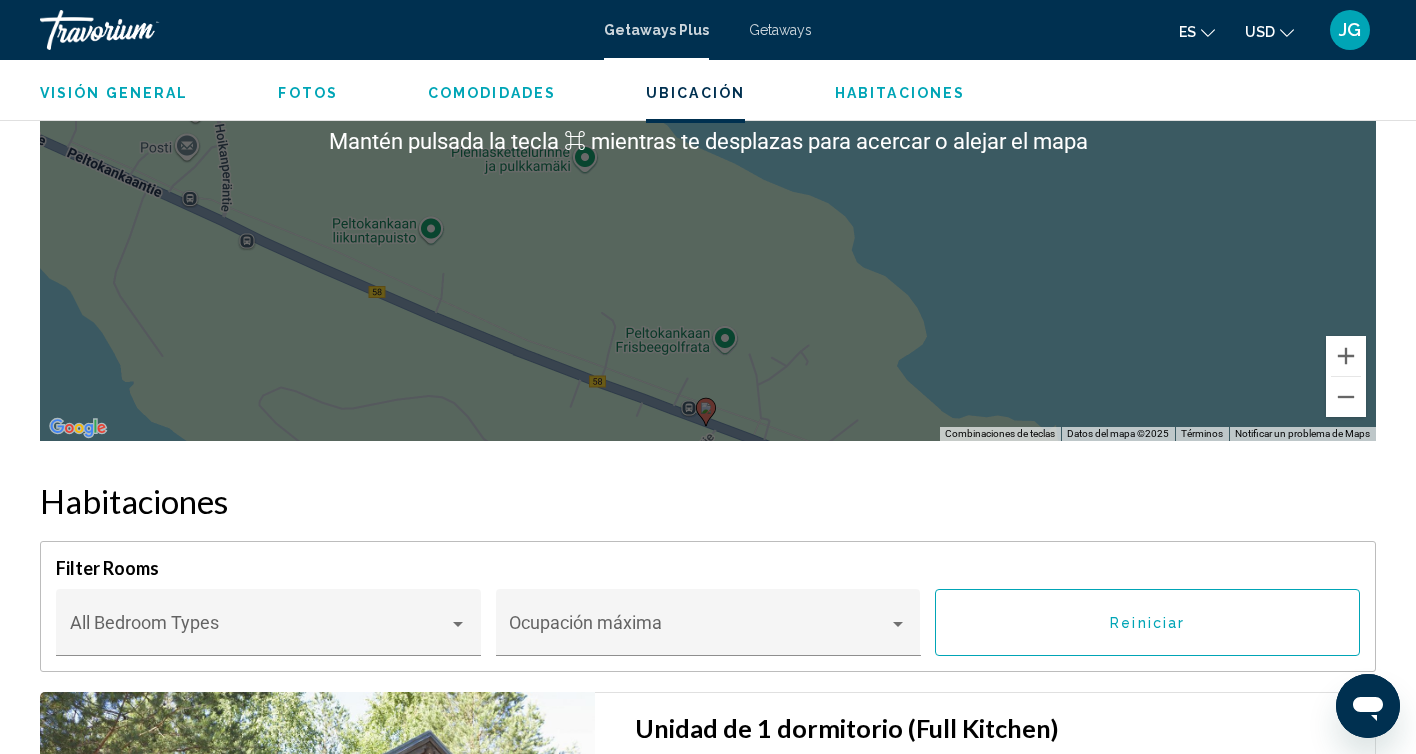 scroll, scrollTop: 2697, scrollLeft: 0, axis: vertical 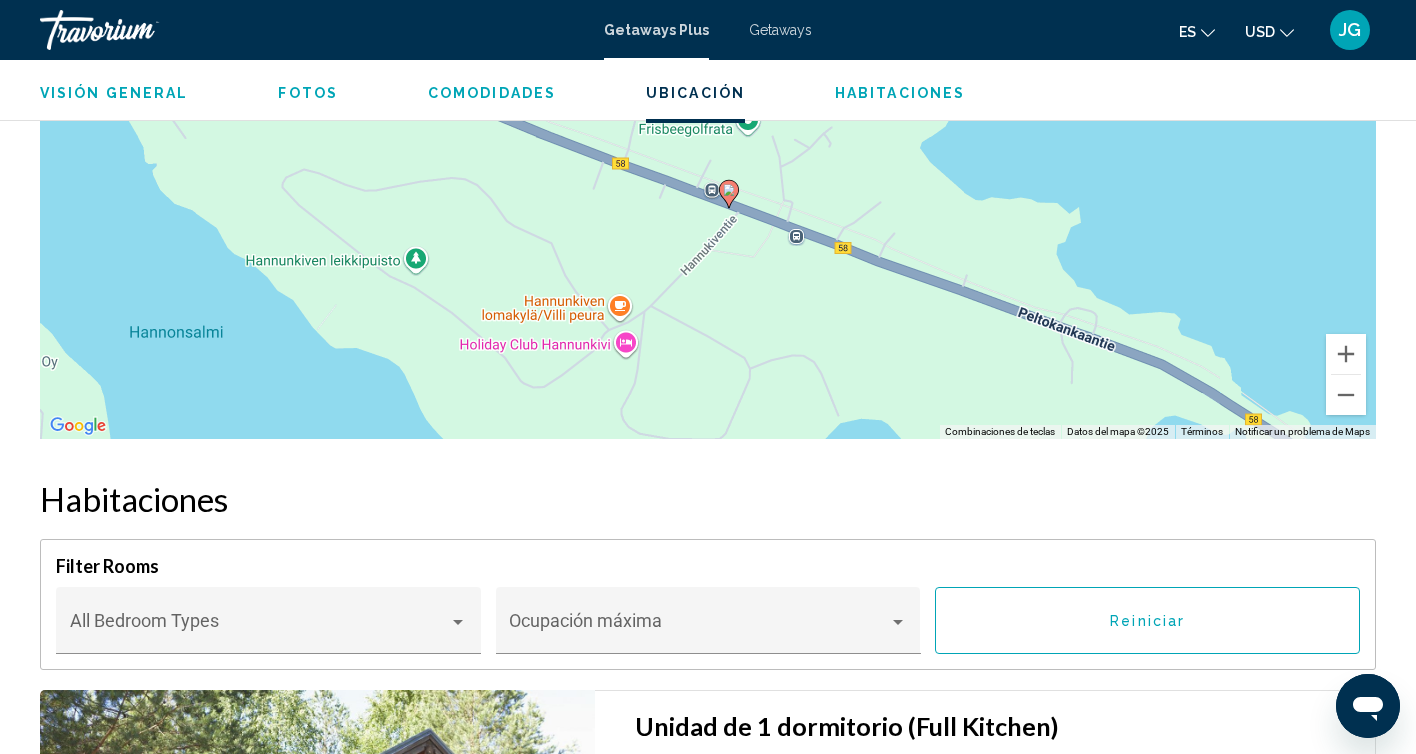 drag, startPoint x: 786, startPoint y: 337, endPoint x: 810, endPoint y: 112, distance: 226.27638 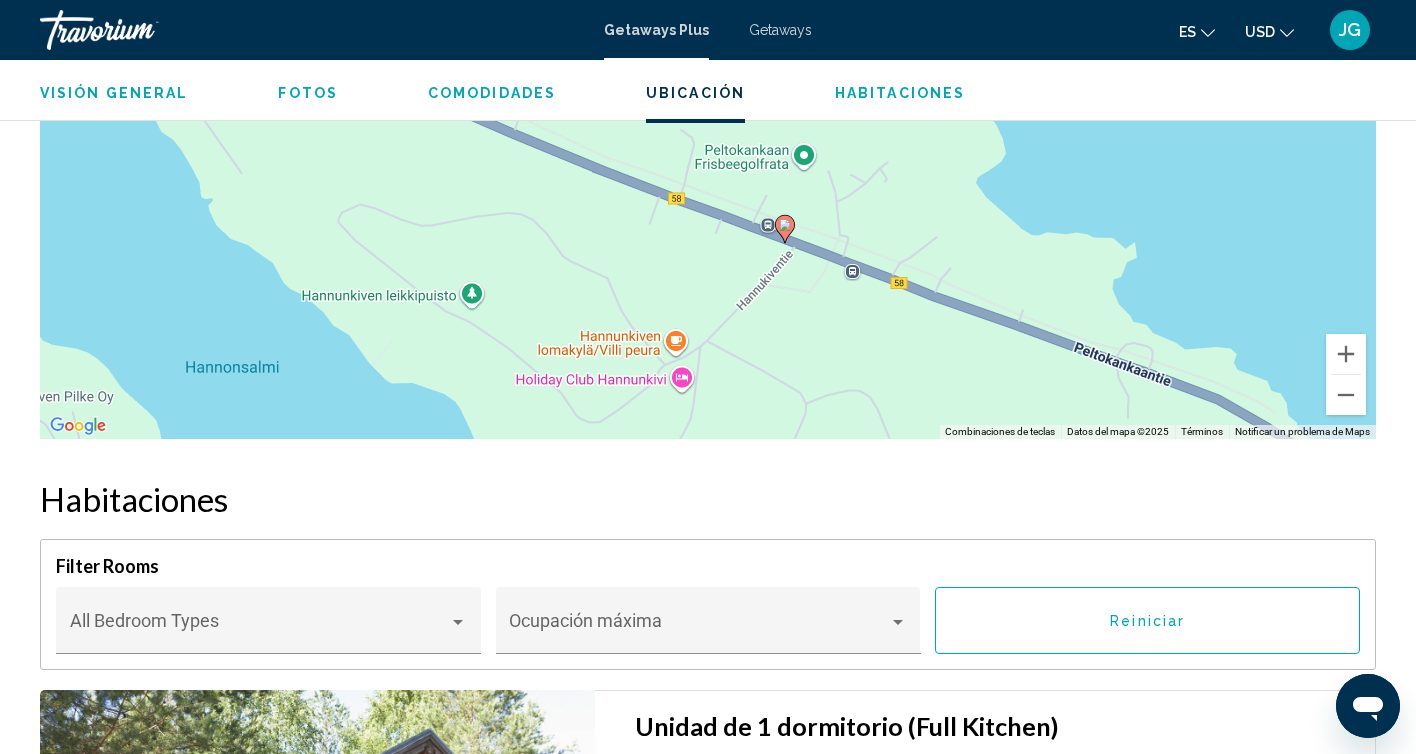 drag, startPoint x: 763, startPoint y: 299, endPoint x: 819, endPoint y: 345, distance: 72.47068 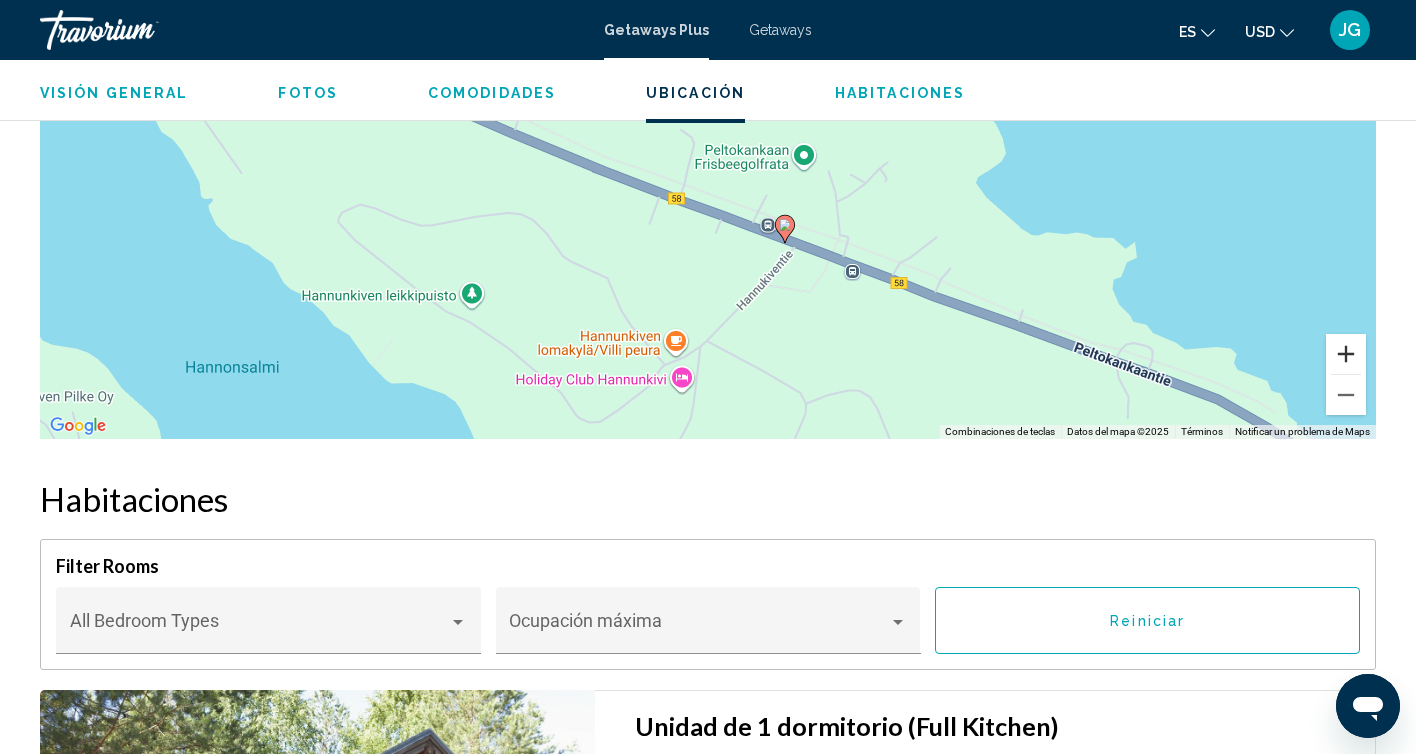 click at bounding box center (1346, 354) 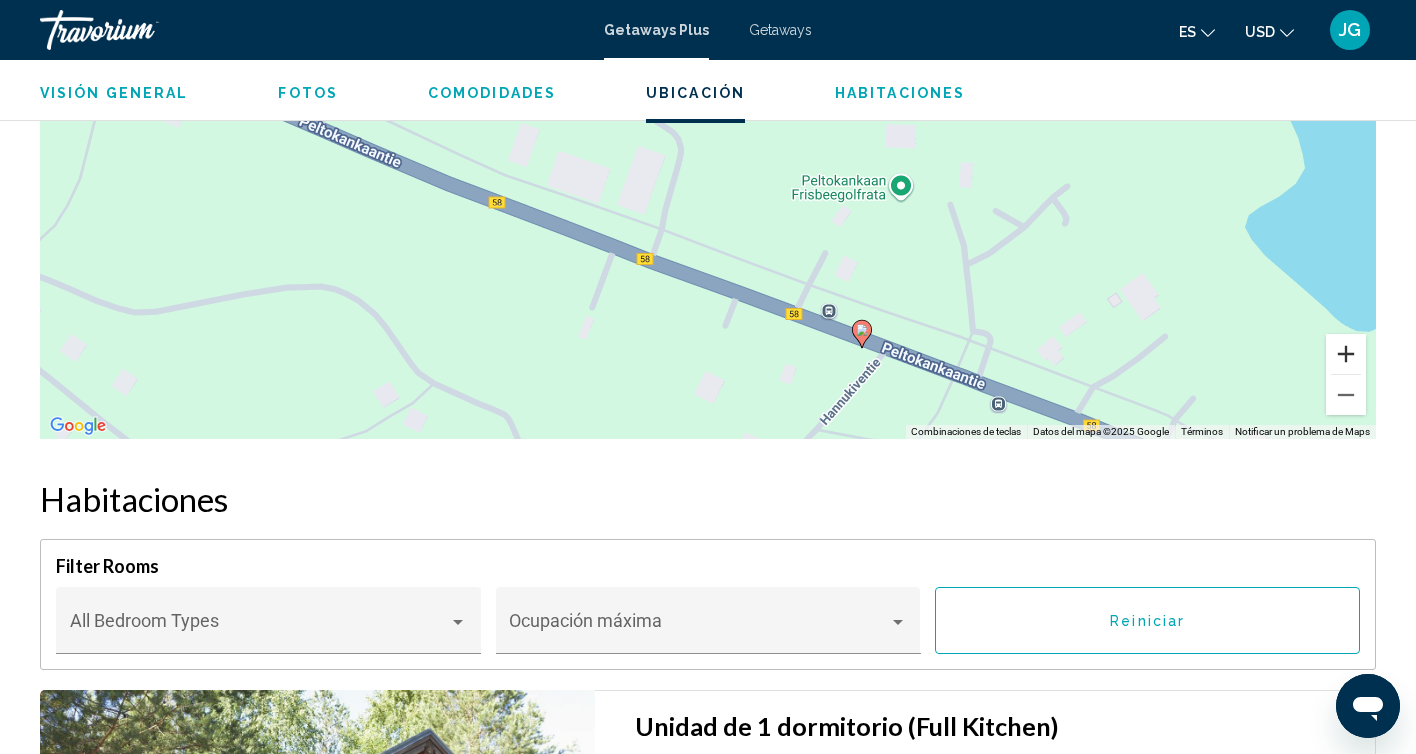 click at bounding box center [1346, 354] 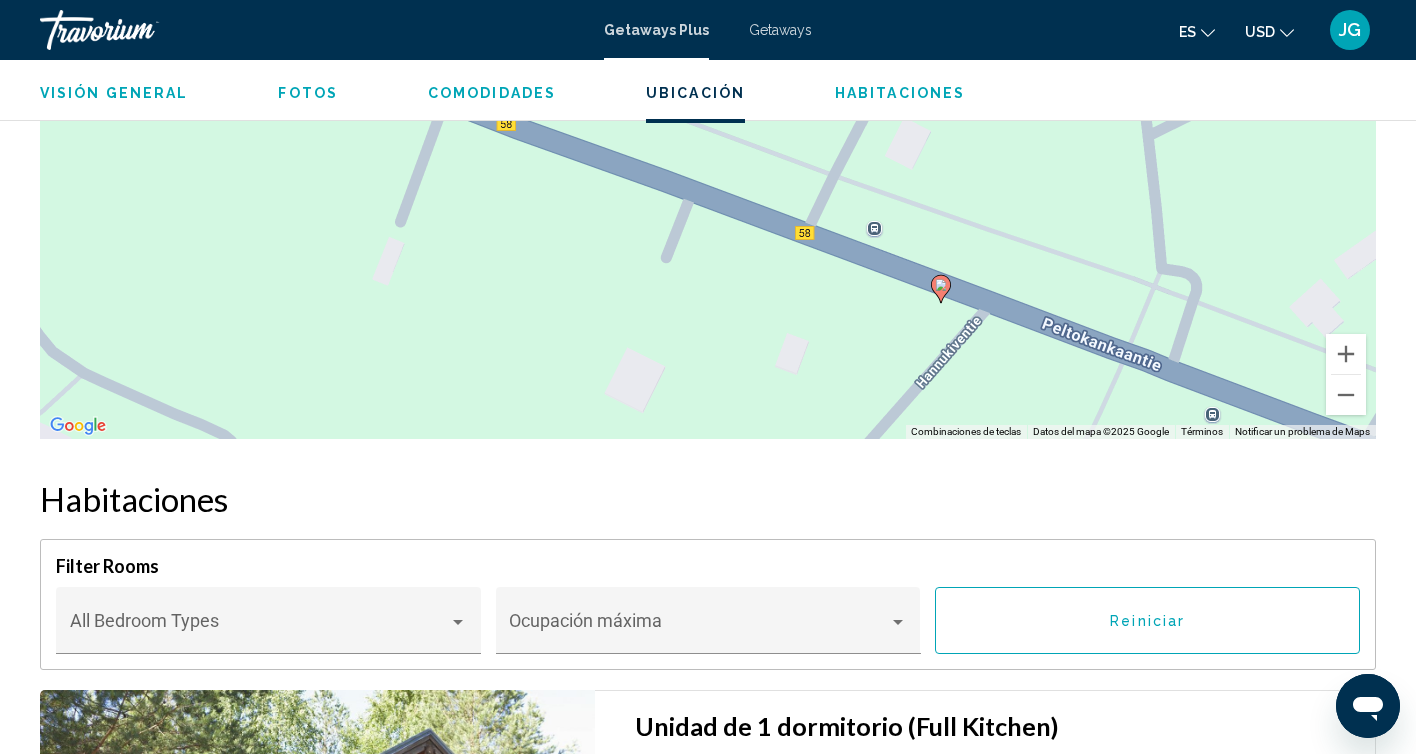 drag, startPoint x: 1127, startPoint y: 338, endPoint x: 1052, endPoint y: 79, distance: 269.6405 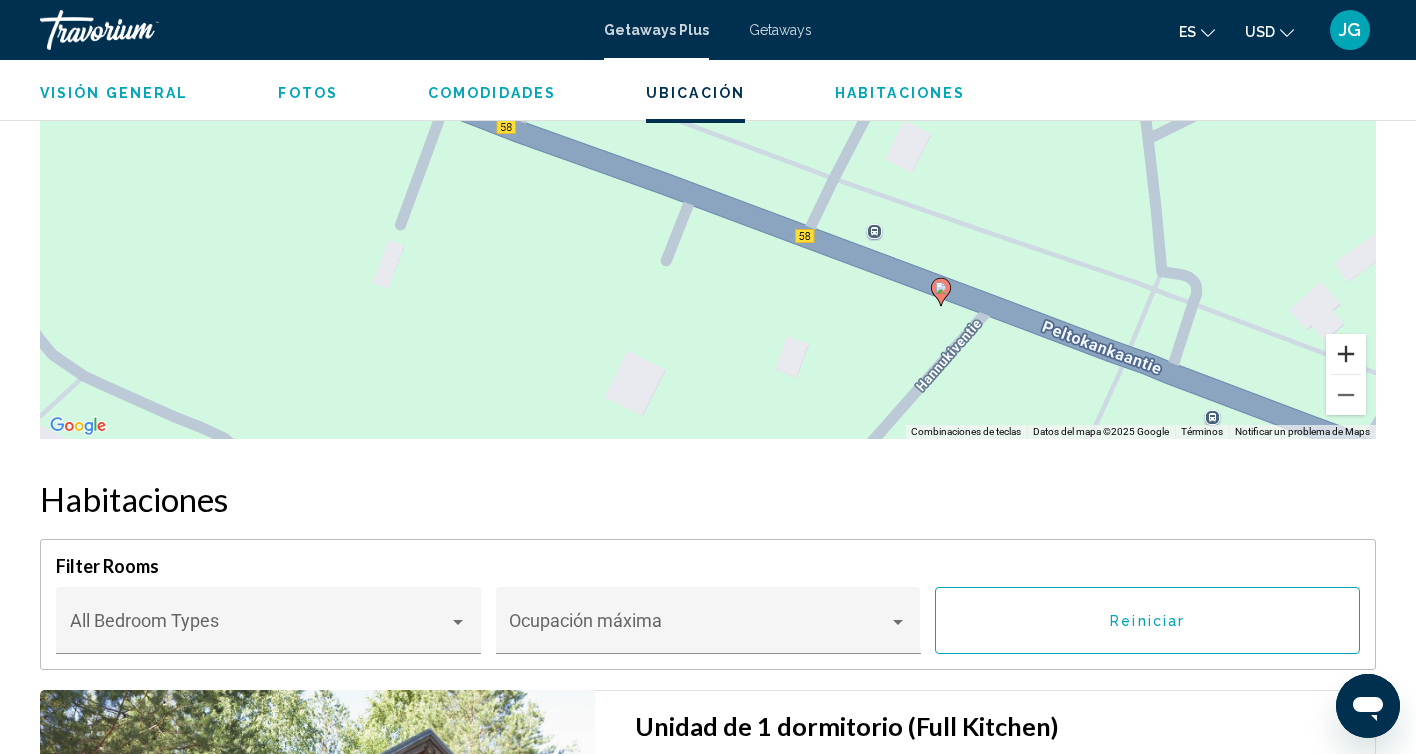 click at bounding box center (1346, 354) 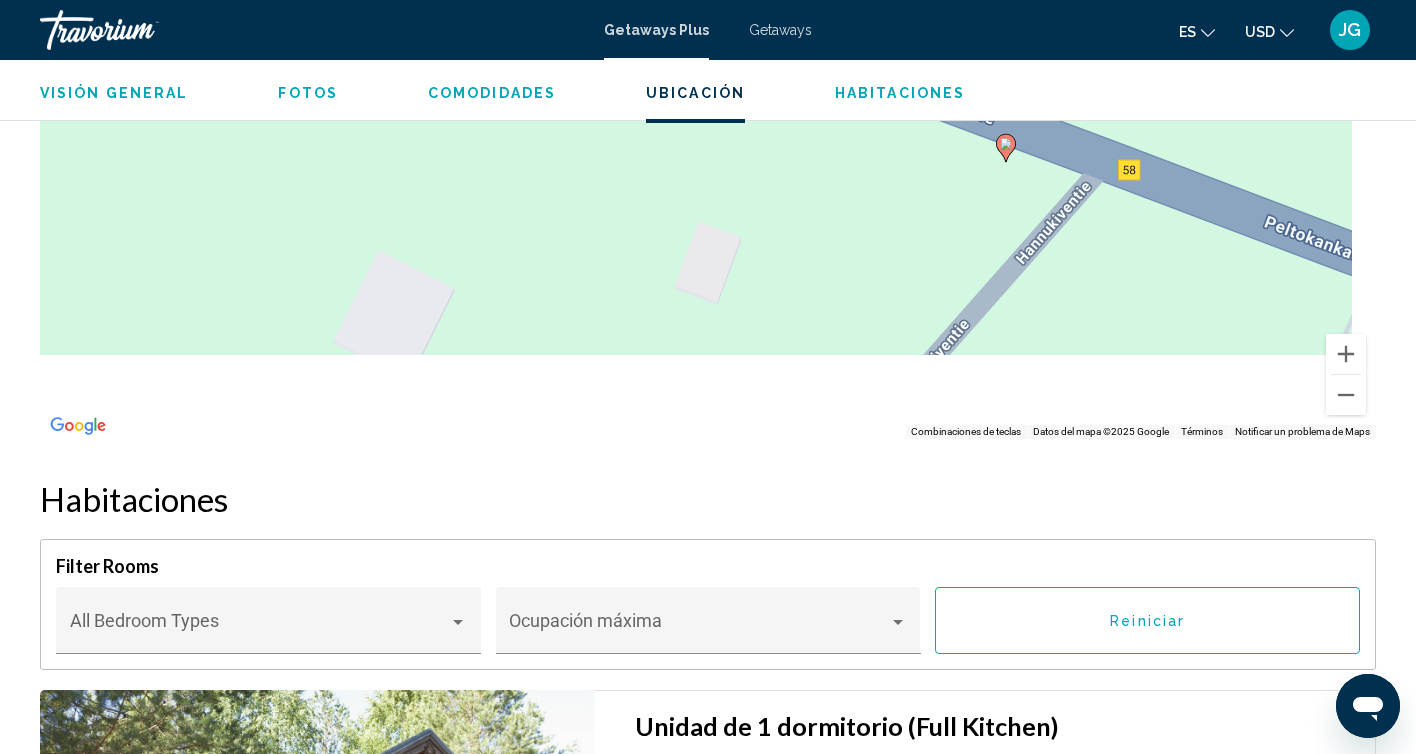 drag, startPoint x: 1138, startPoint y: 367, endPoint x: 968, endPoint y: 53, distance: 357.06583 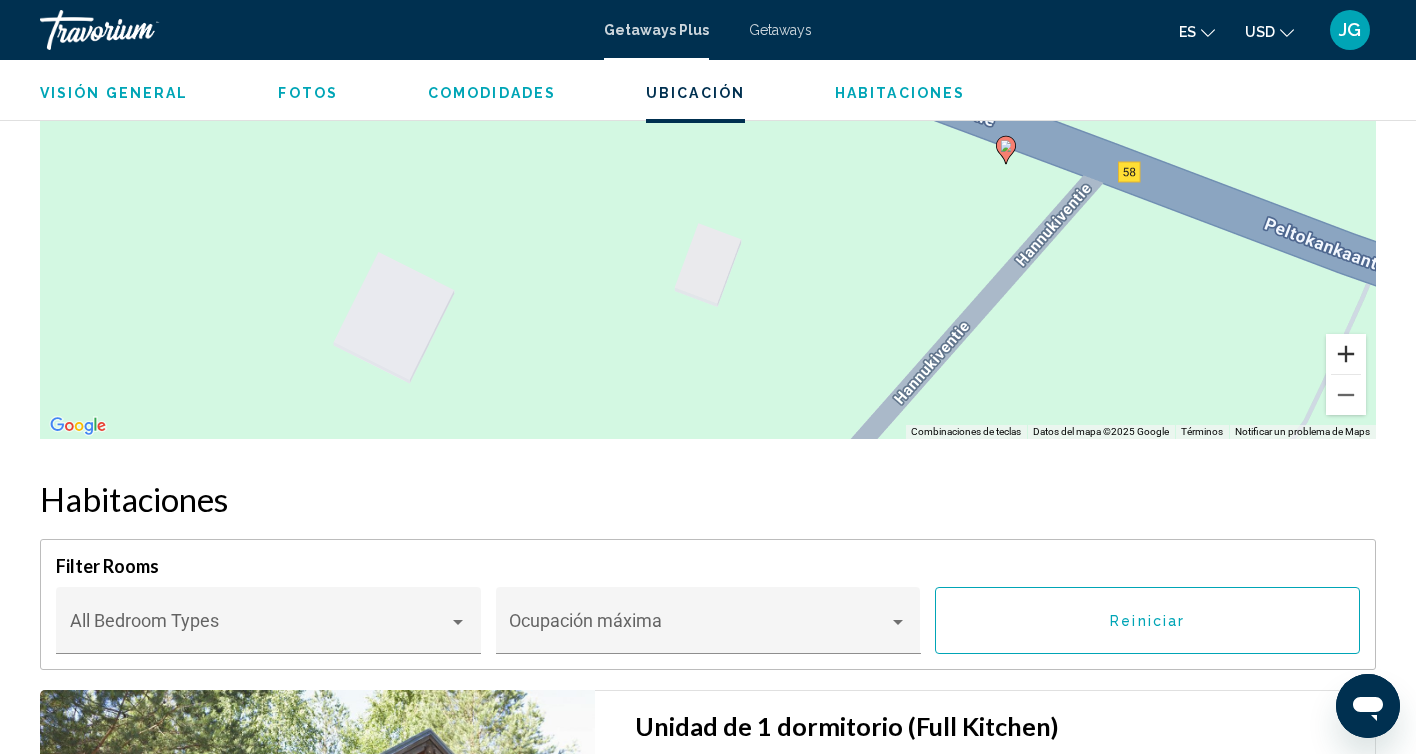 click at bounding box center (1346, 354) 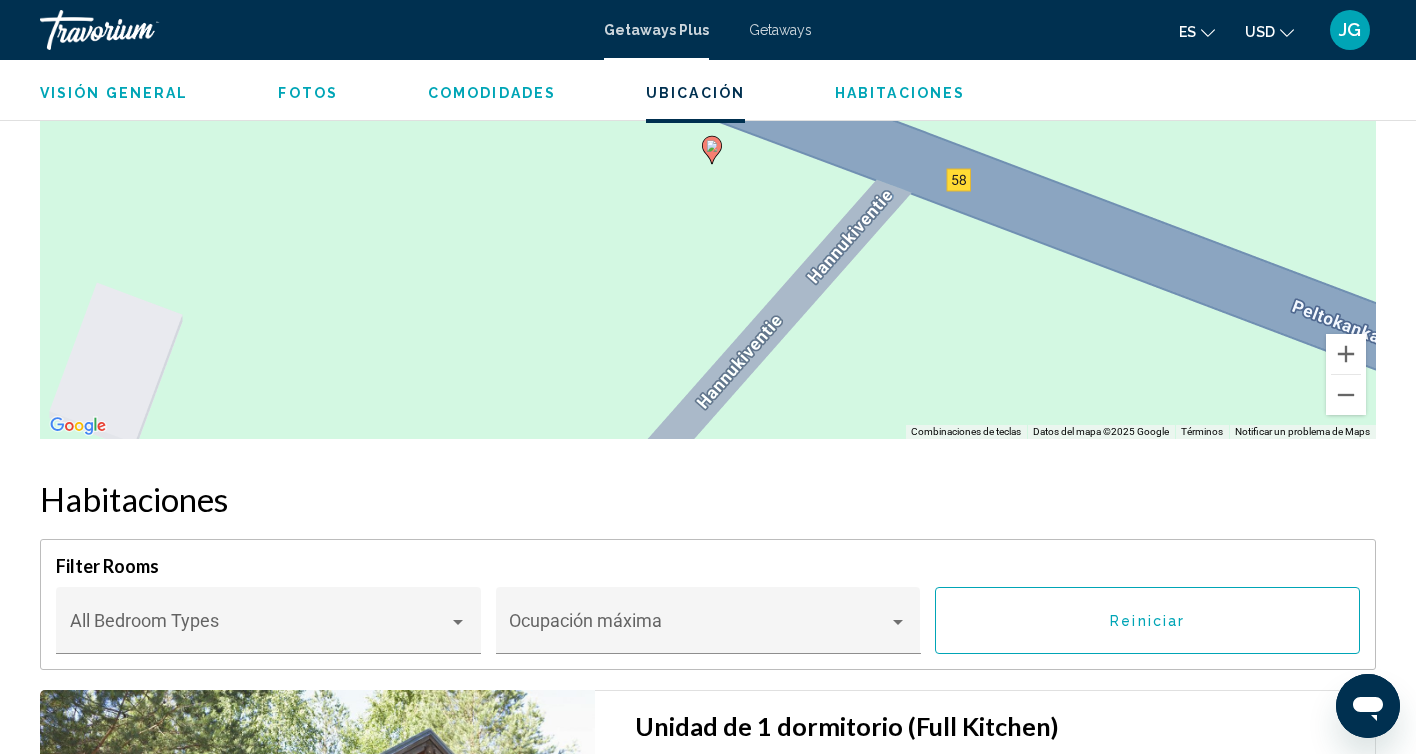 drag, startPoint x: 1273, startPoint y: 272, endPoint x: 677, endPoint y: 248, distance: 596.48303 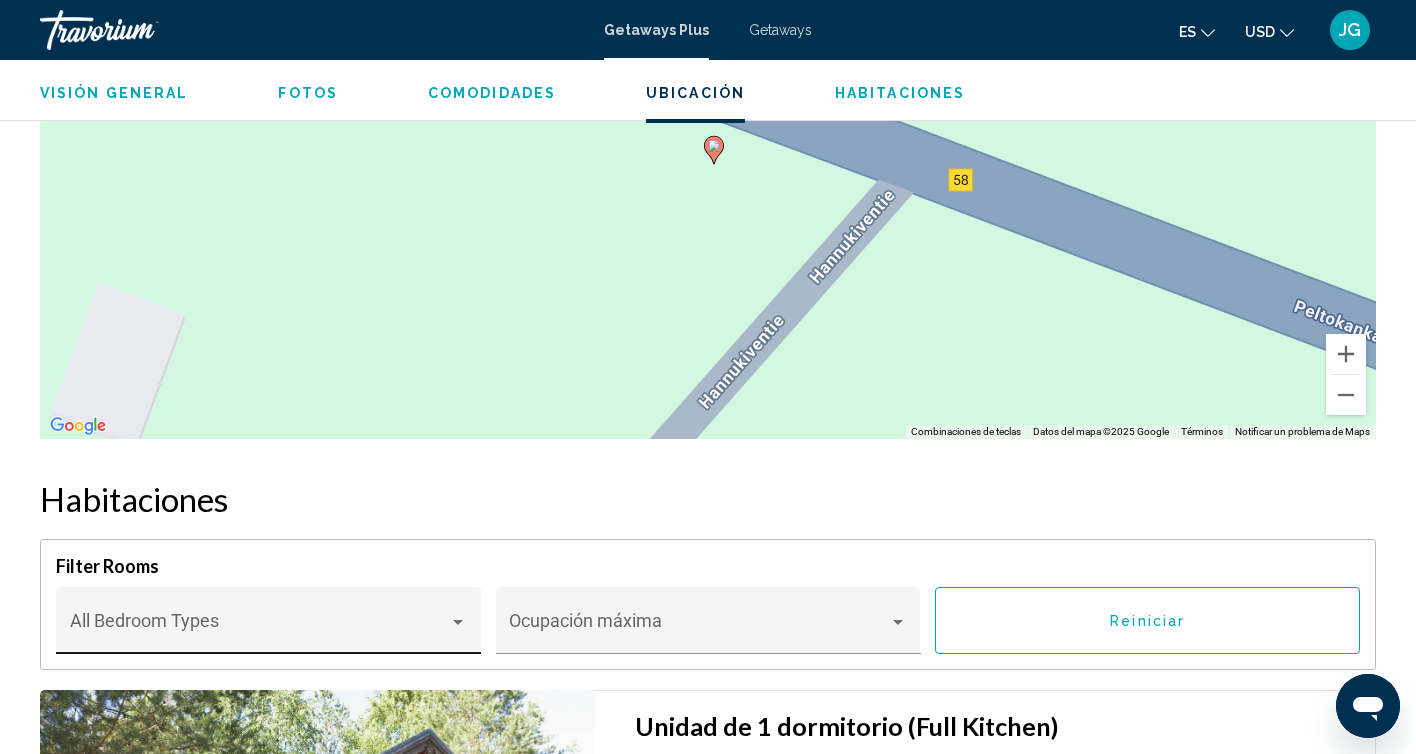 click on "Bedroom Types All Bedroom Types" at bounding box center (269, 627) 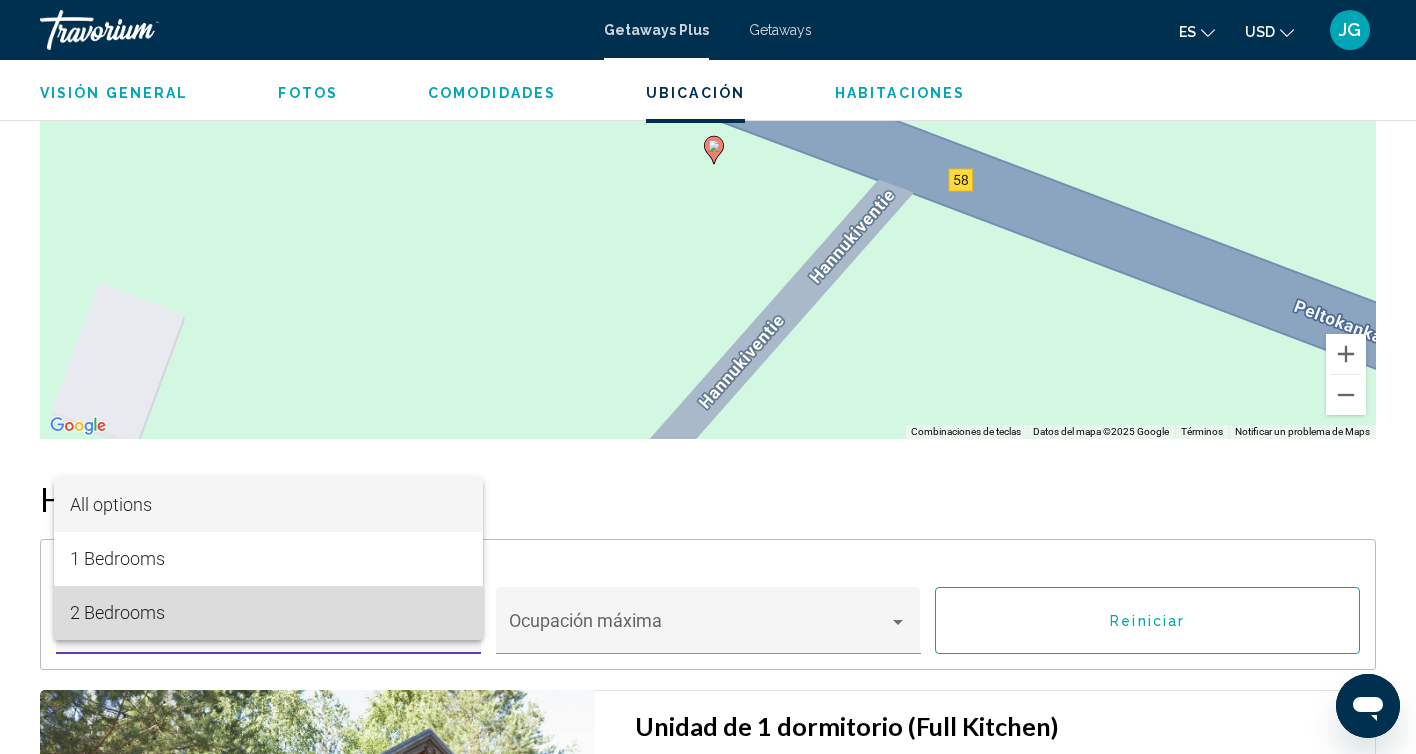 click on "2 Bedrooms" at bounding box center [269, 613] 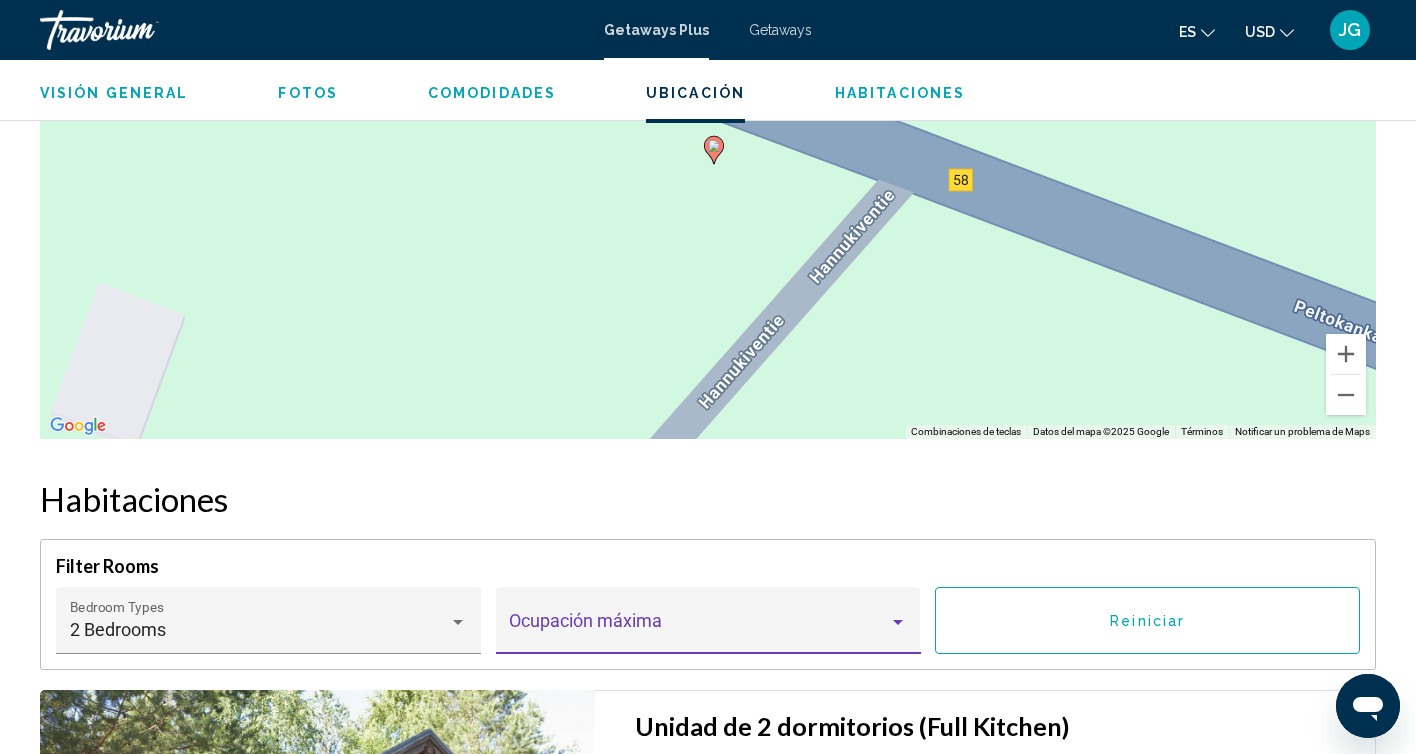 click at bounding box center [699, 630] 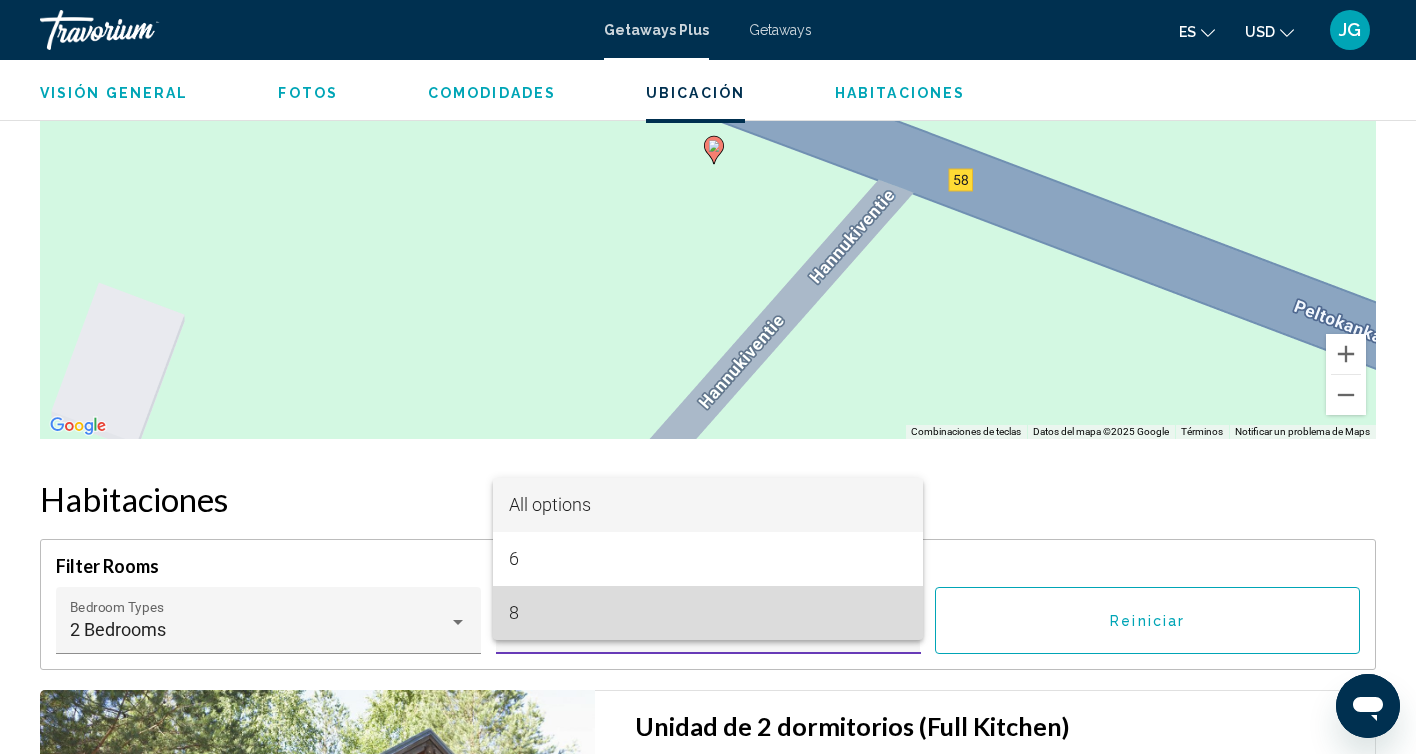 click on "8" at bounding box center [708, 613] 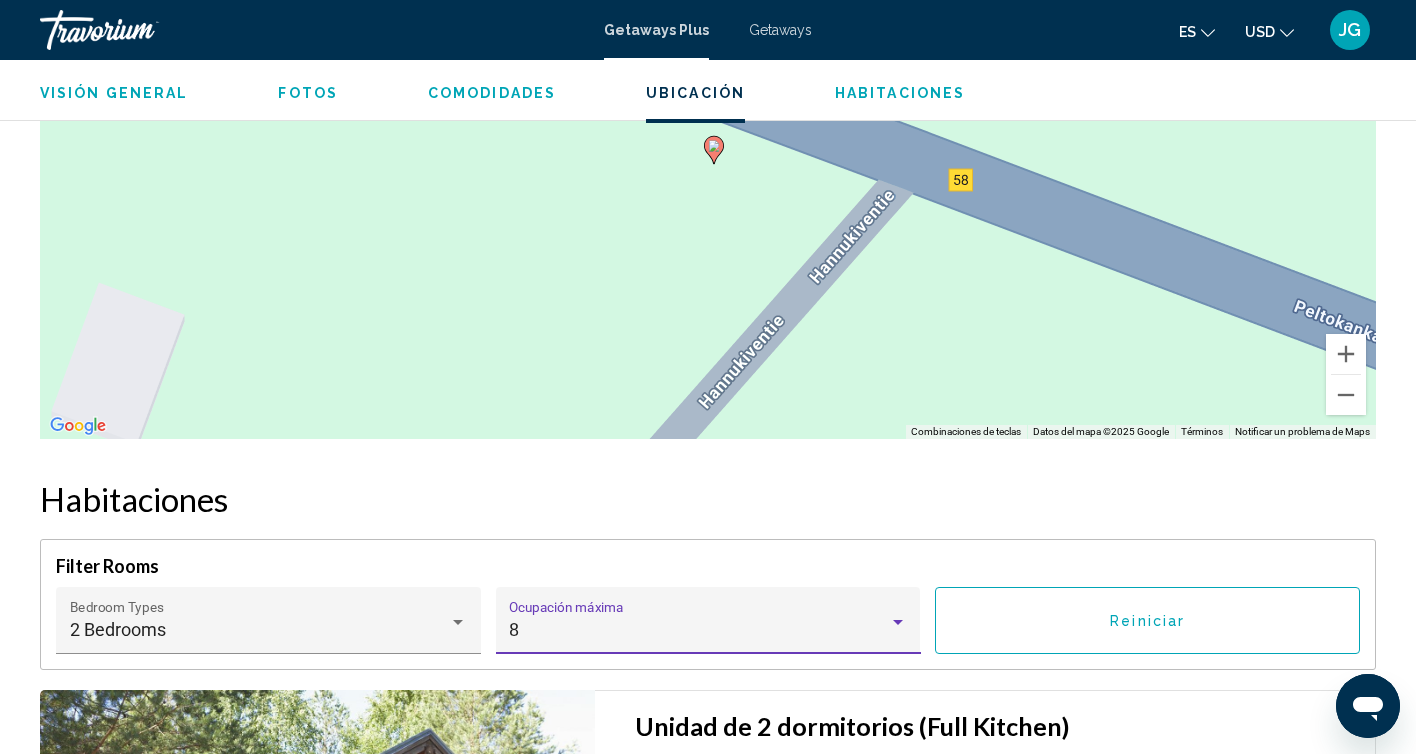 click on "Reiniciar" at bounding box center [1147, 621] 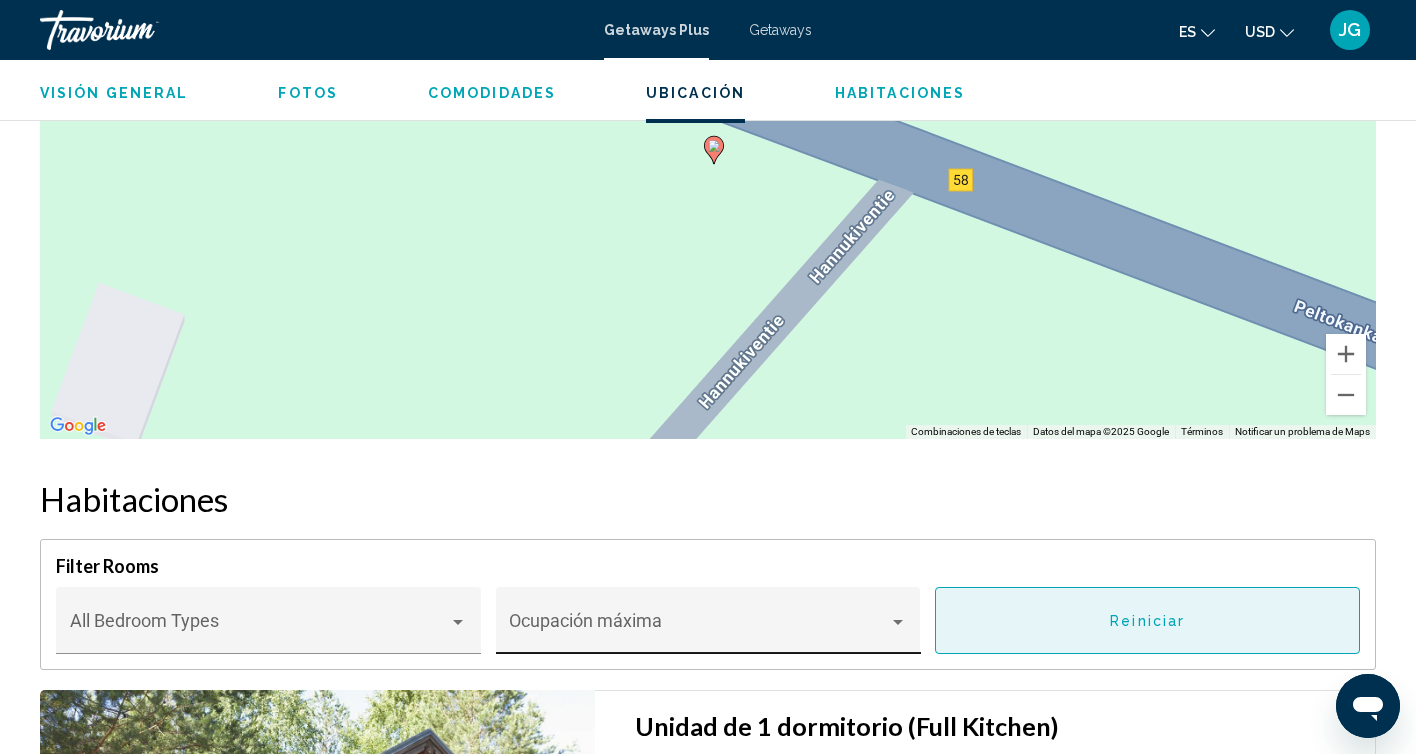 click on "Reiniciar" at bounding box center (1147, 620) 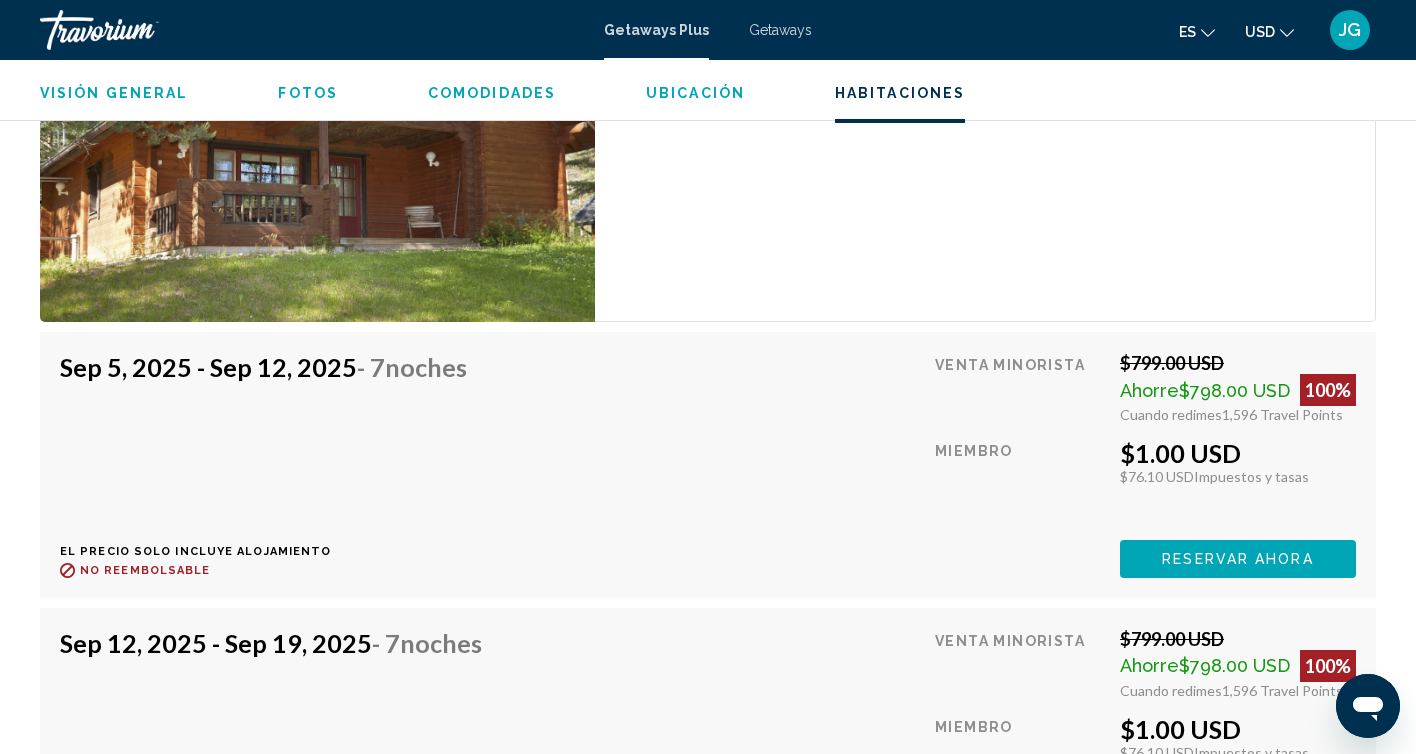scroll, scrollTop: 3489, scrollLeft: 0, axis: vertical 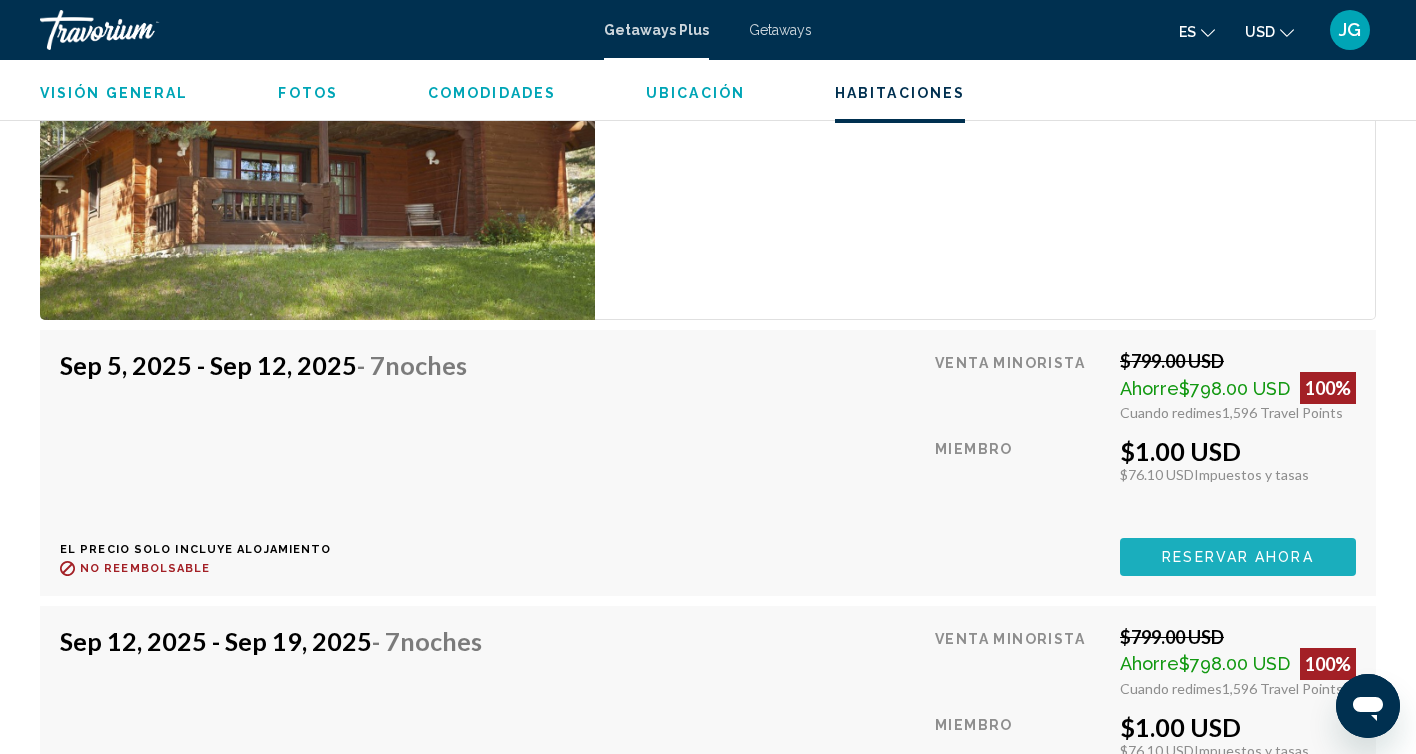 click on "Reservar ahora" at bounding box center [1237, 558] 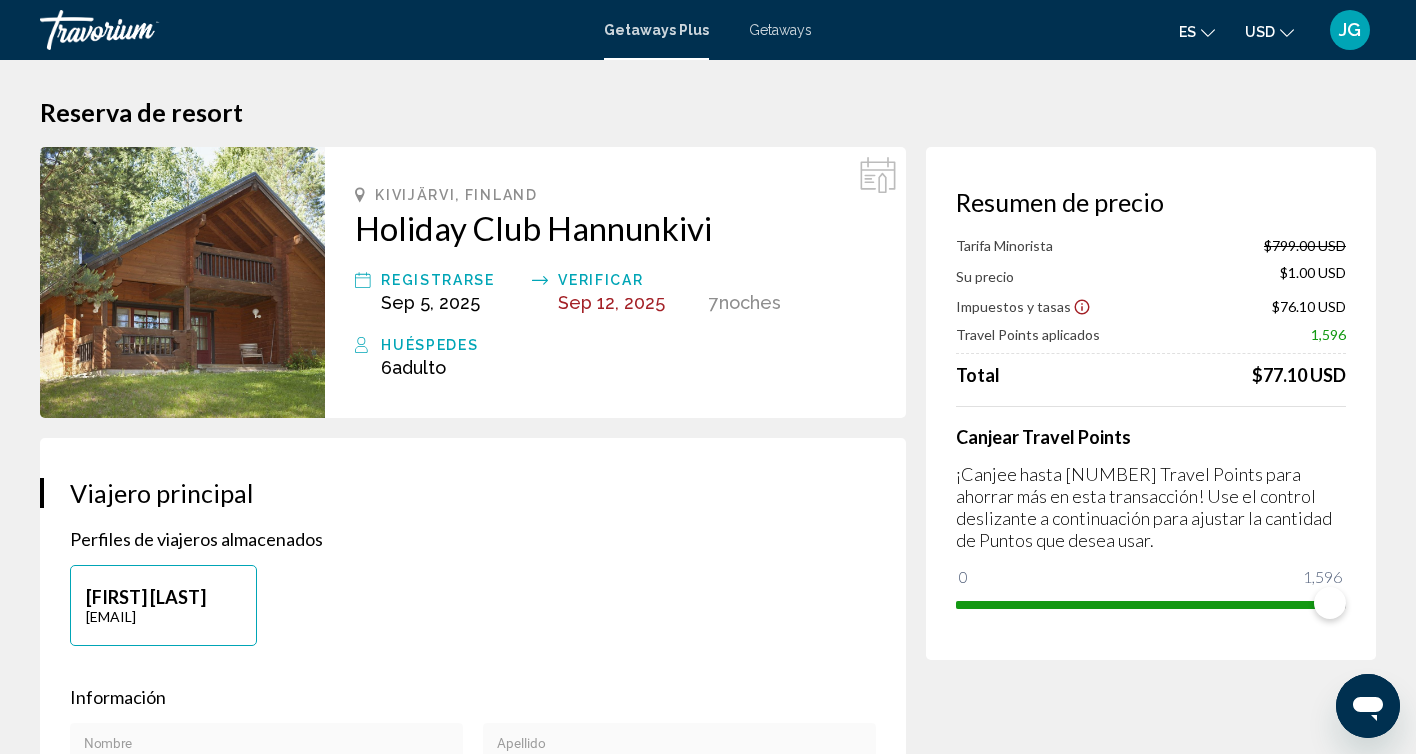 scroll, scrollTop: 0, scrollLeft: 0, axis: both 